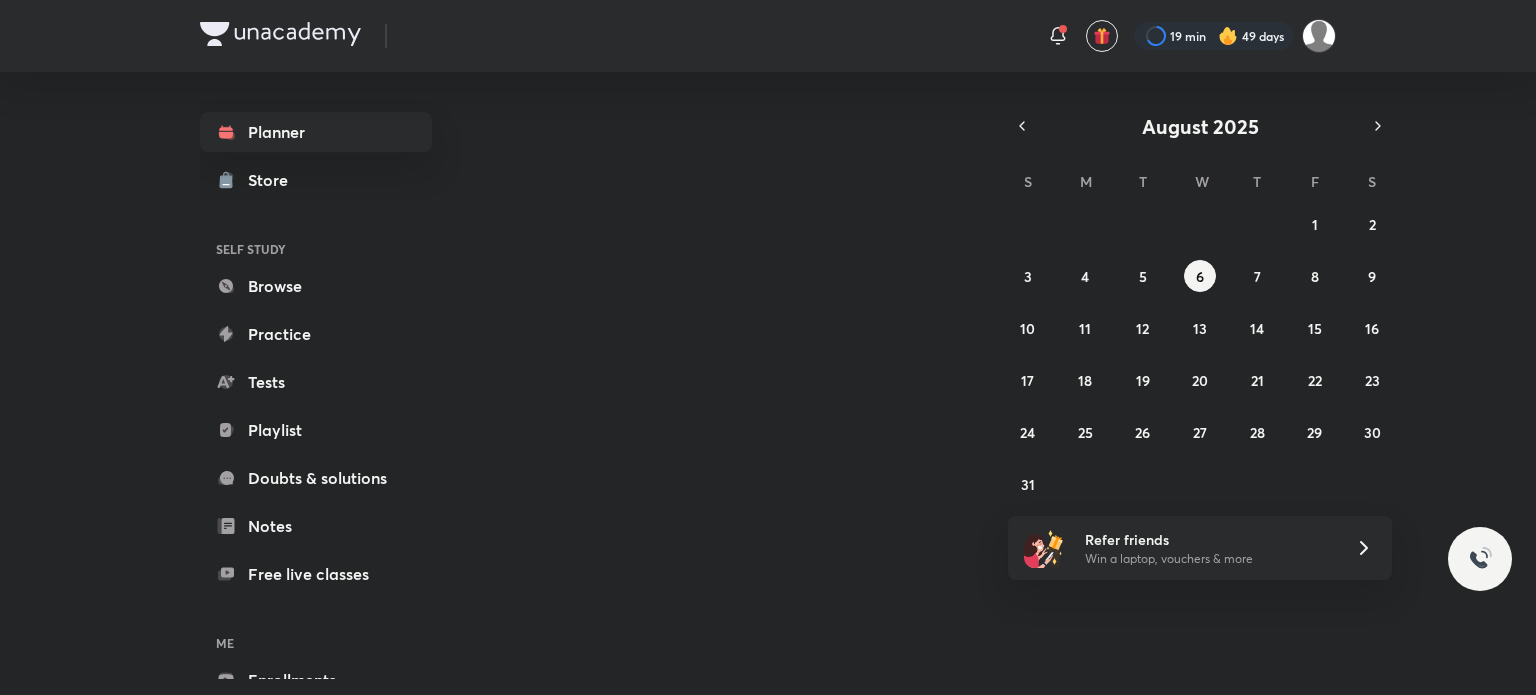 scroll, scrollTop: 0, scrollLeft: 0, axis: both 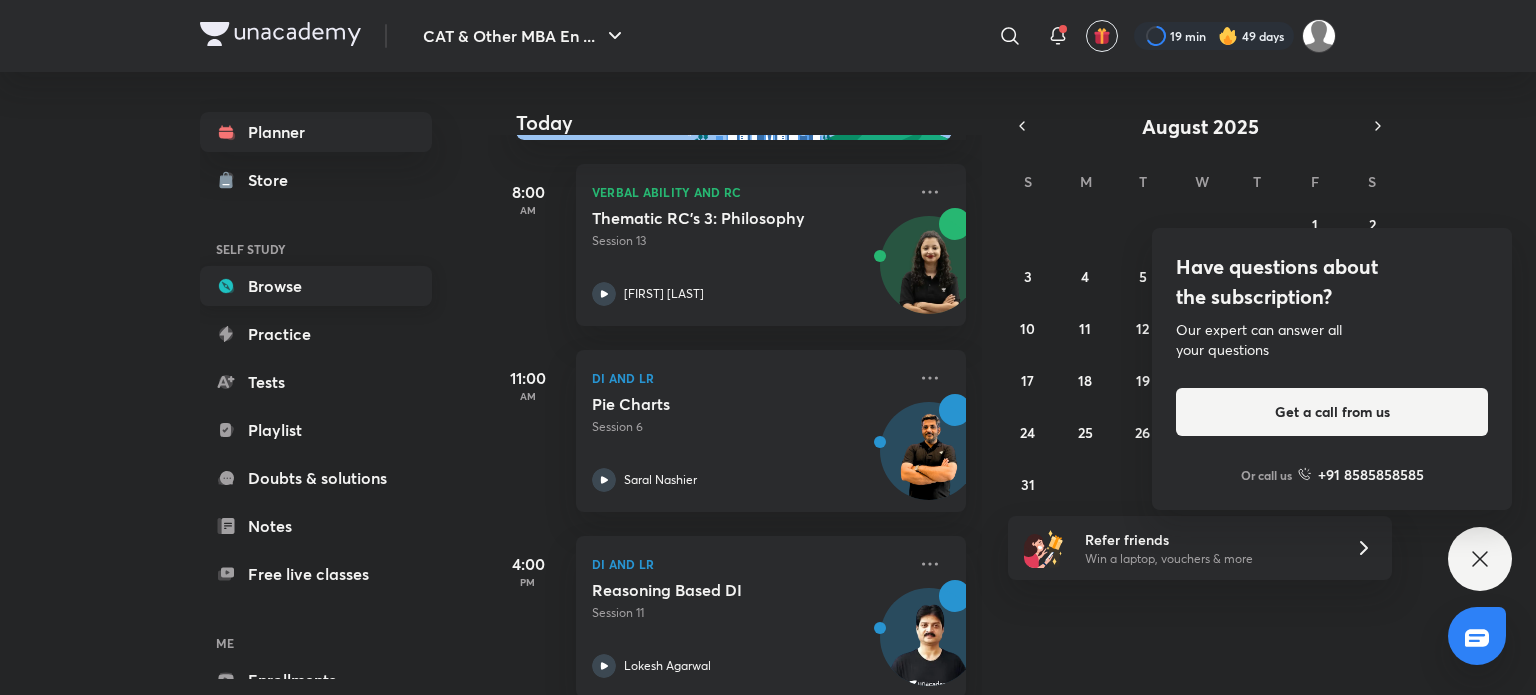 click on "Browse" at bounding box center [316, 286] 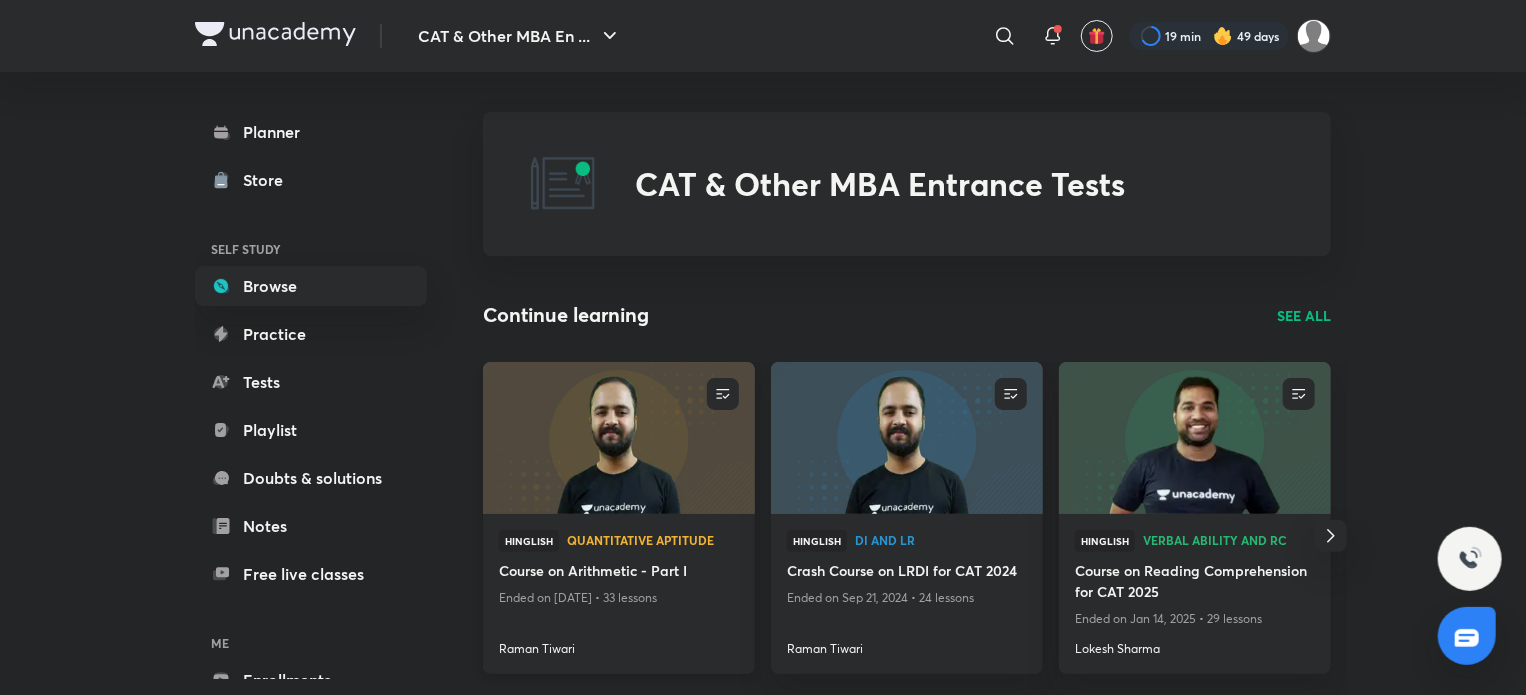click at bounding box center (618, 437) 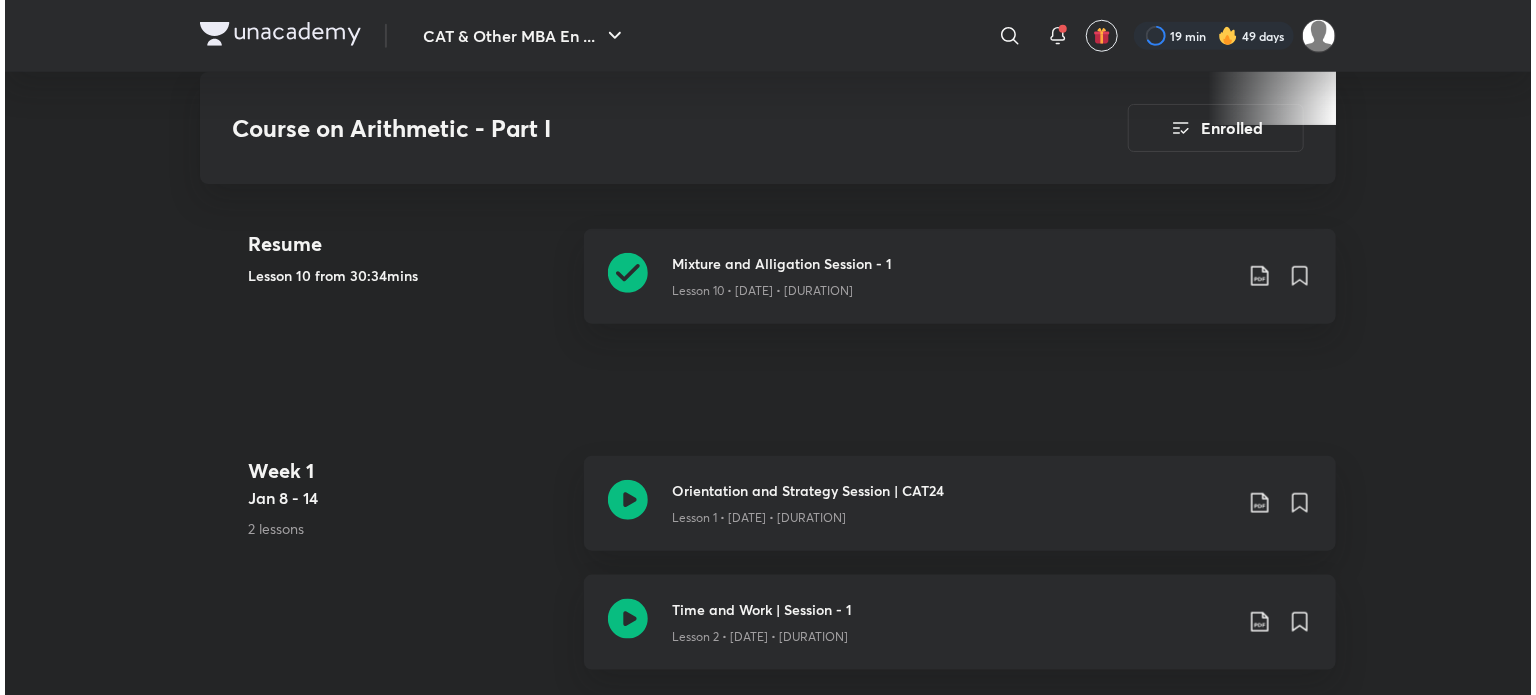 scroll, scrollTop: 866, scrollLeft: 0, axis: vertical 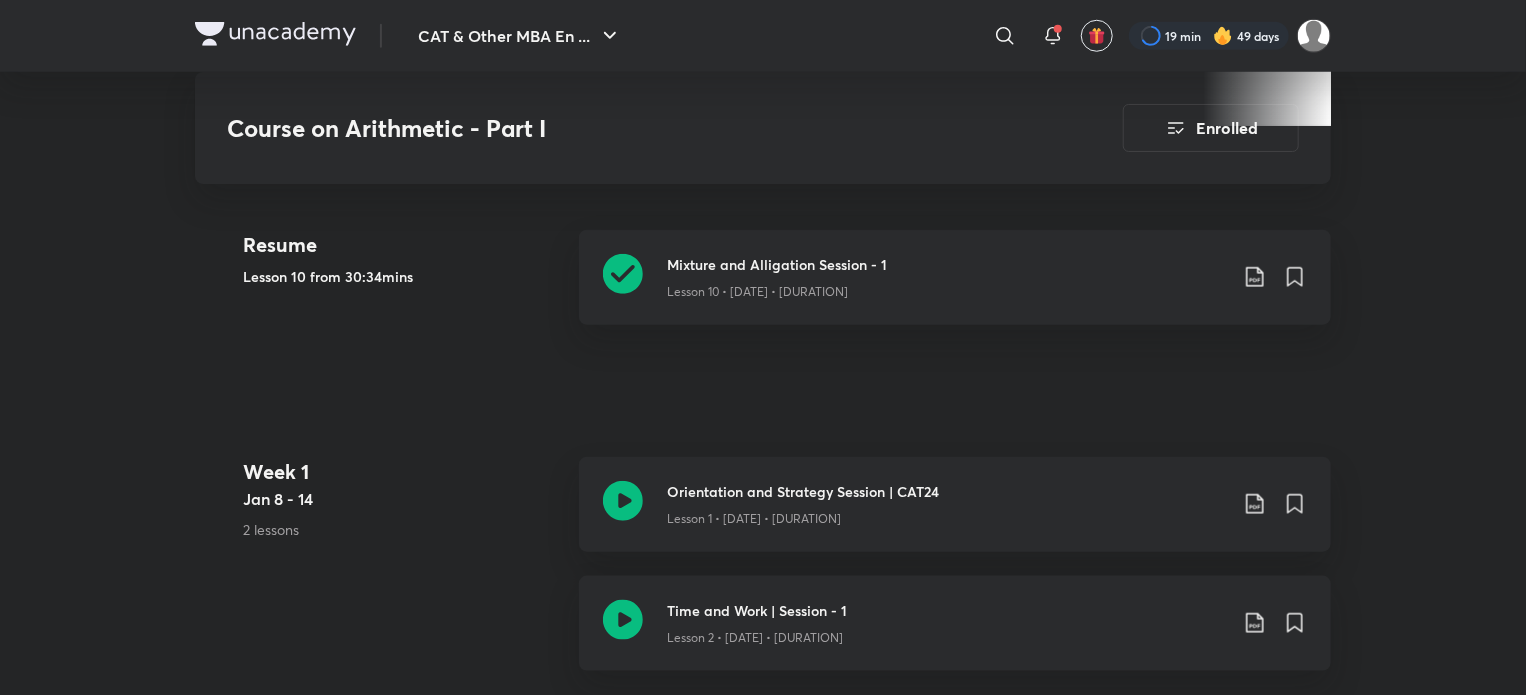 click at bounding box center [1223, 36] 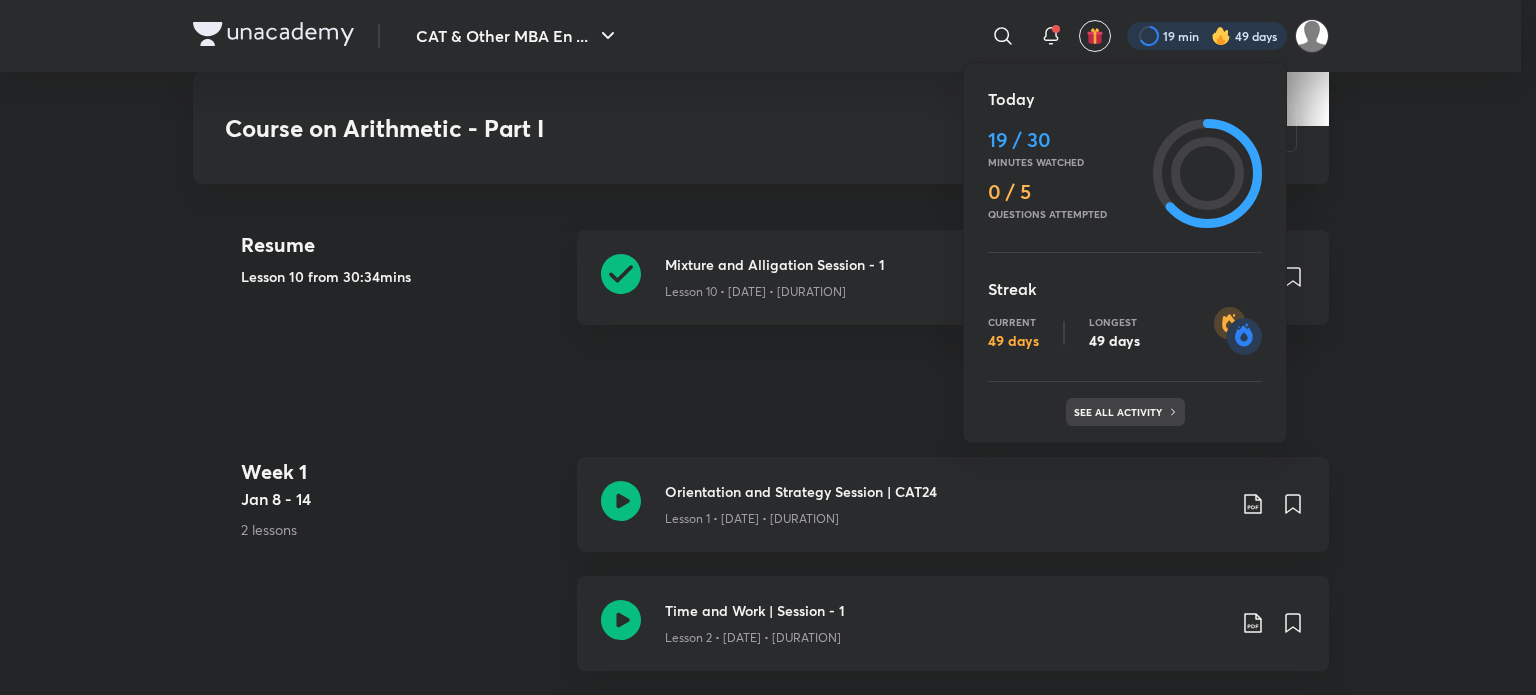 click on "See all activity" at bounding box center [1125, 412] 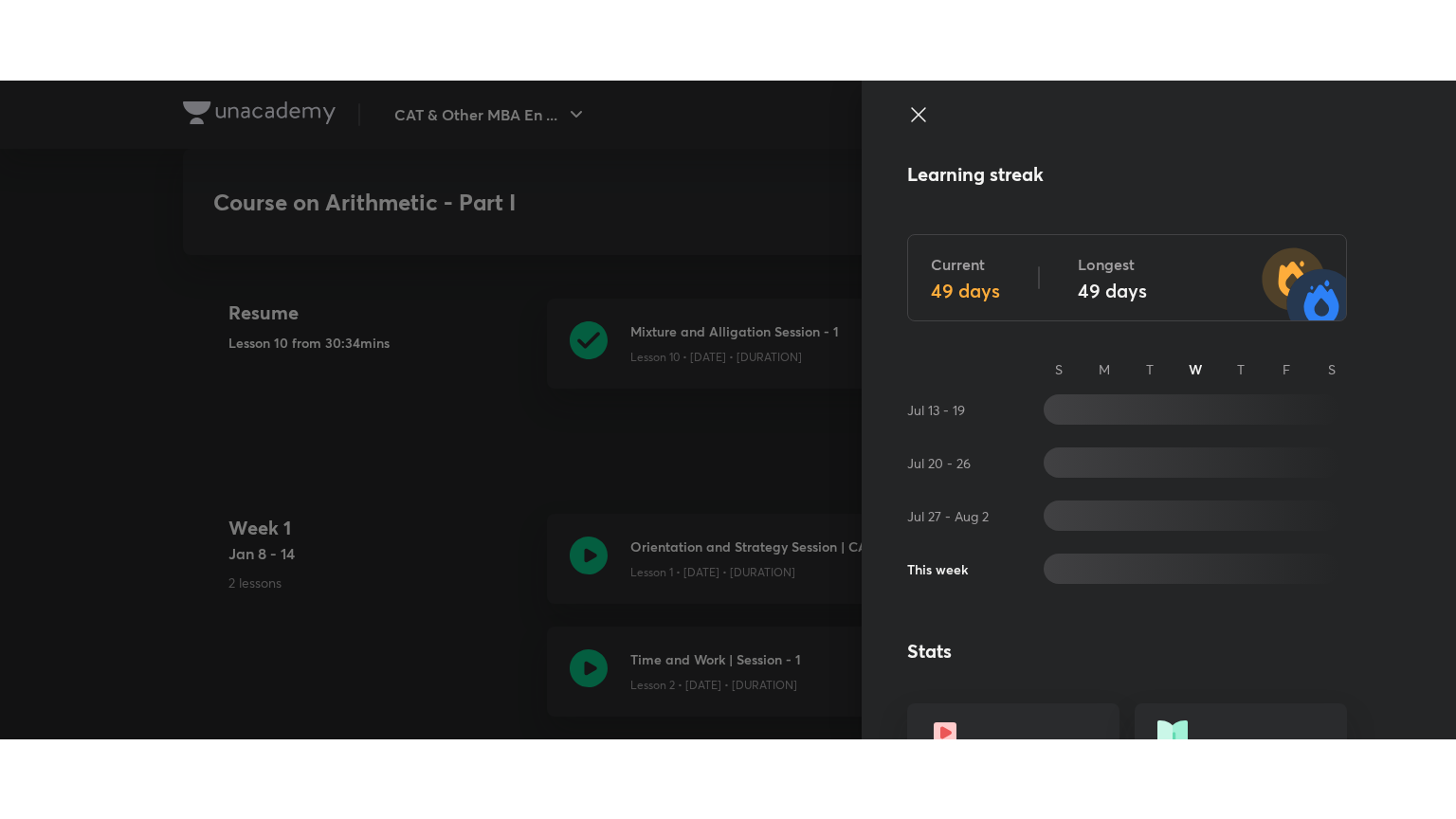 scroll, scrollTop: 243, scrollLeft: 0, axis: vertical 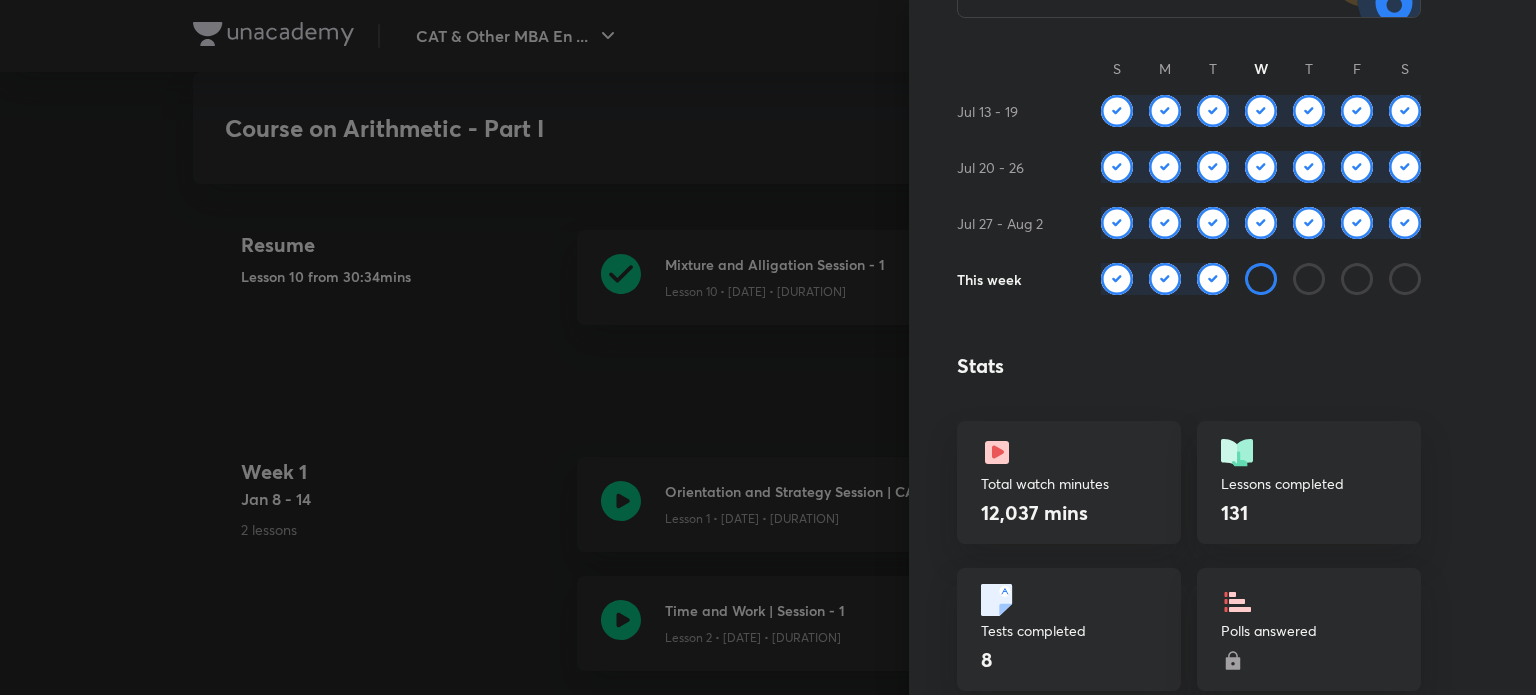 click at bounding box center [768, 347] 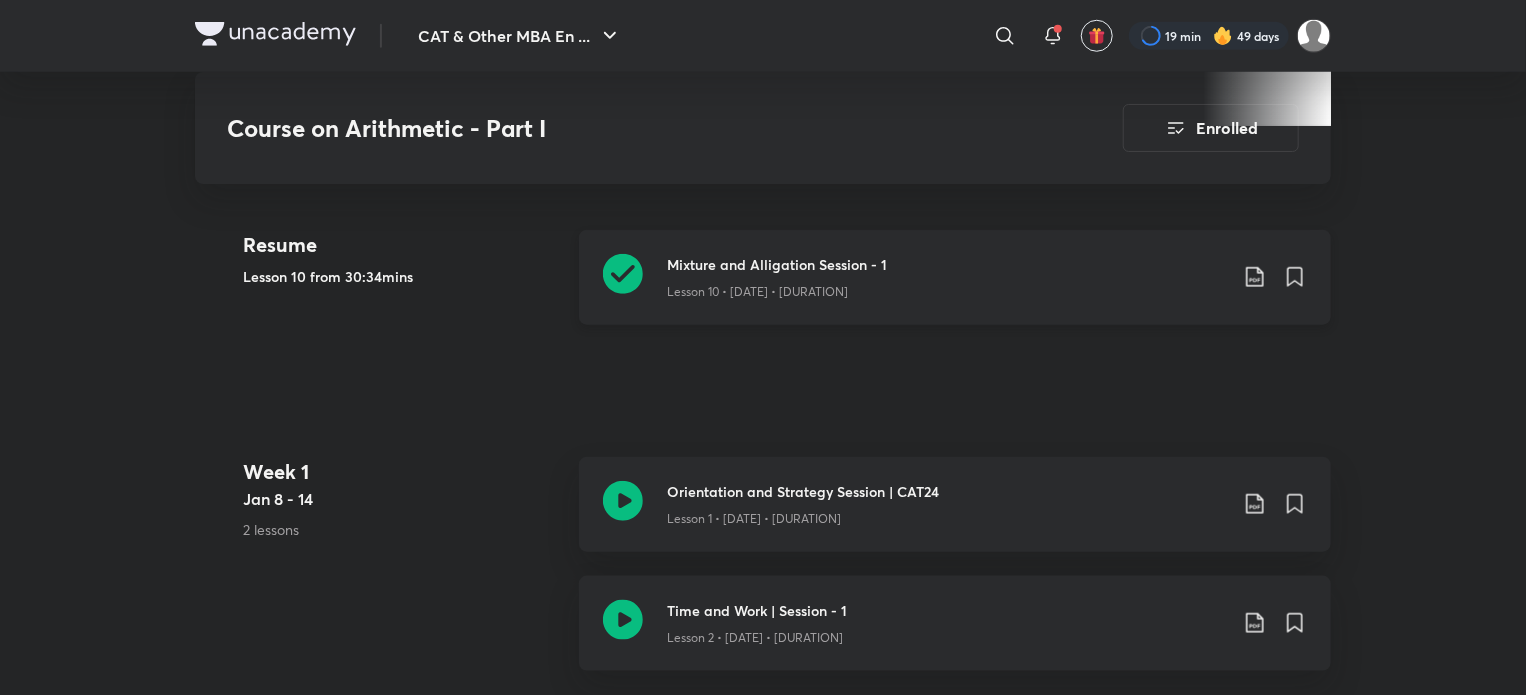click 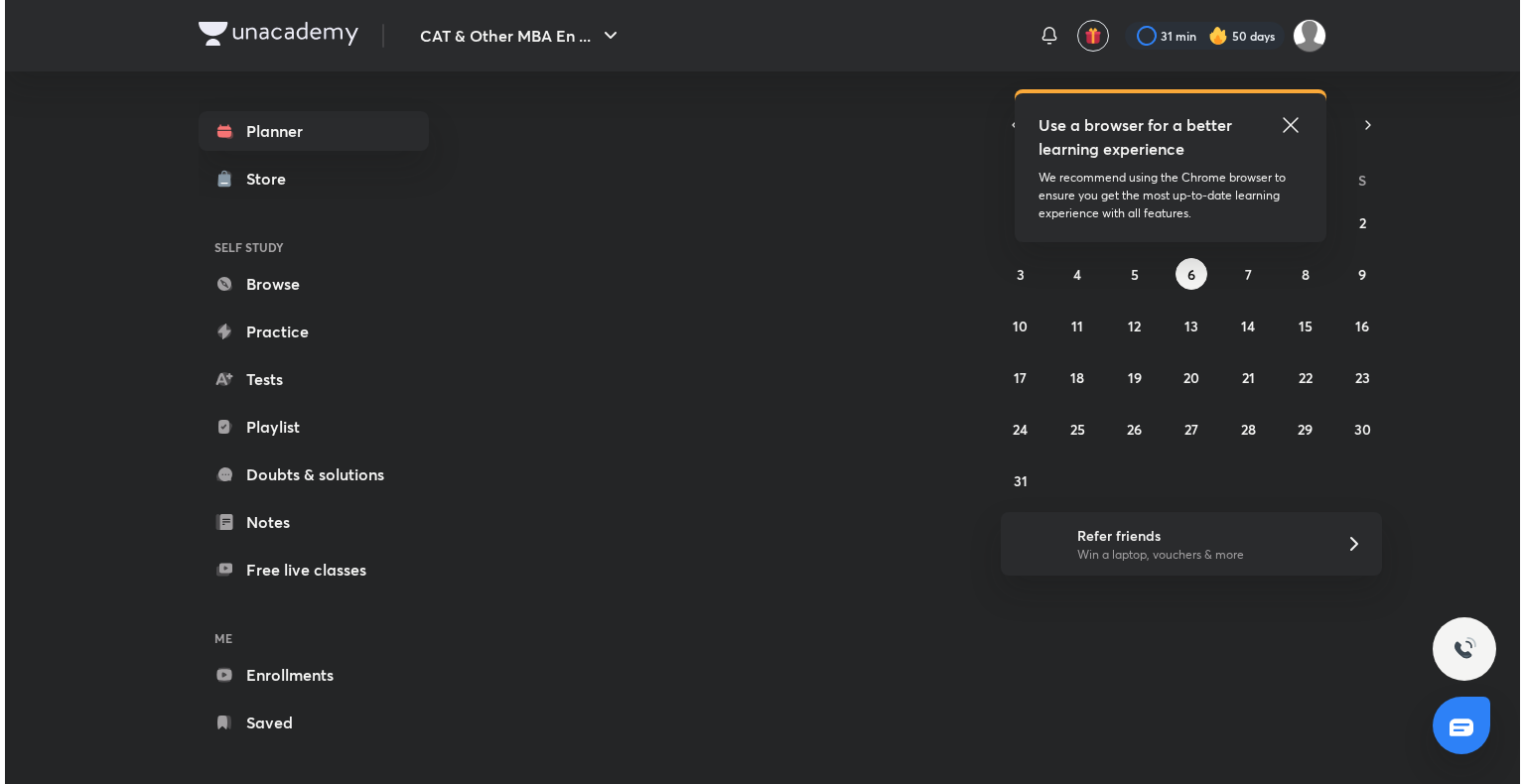 scroll, scrollTop: 0, scrollLeft: 0, axis: both 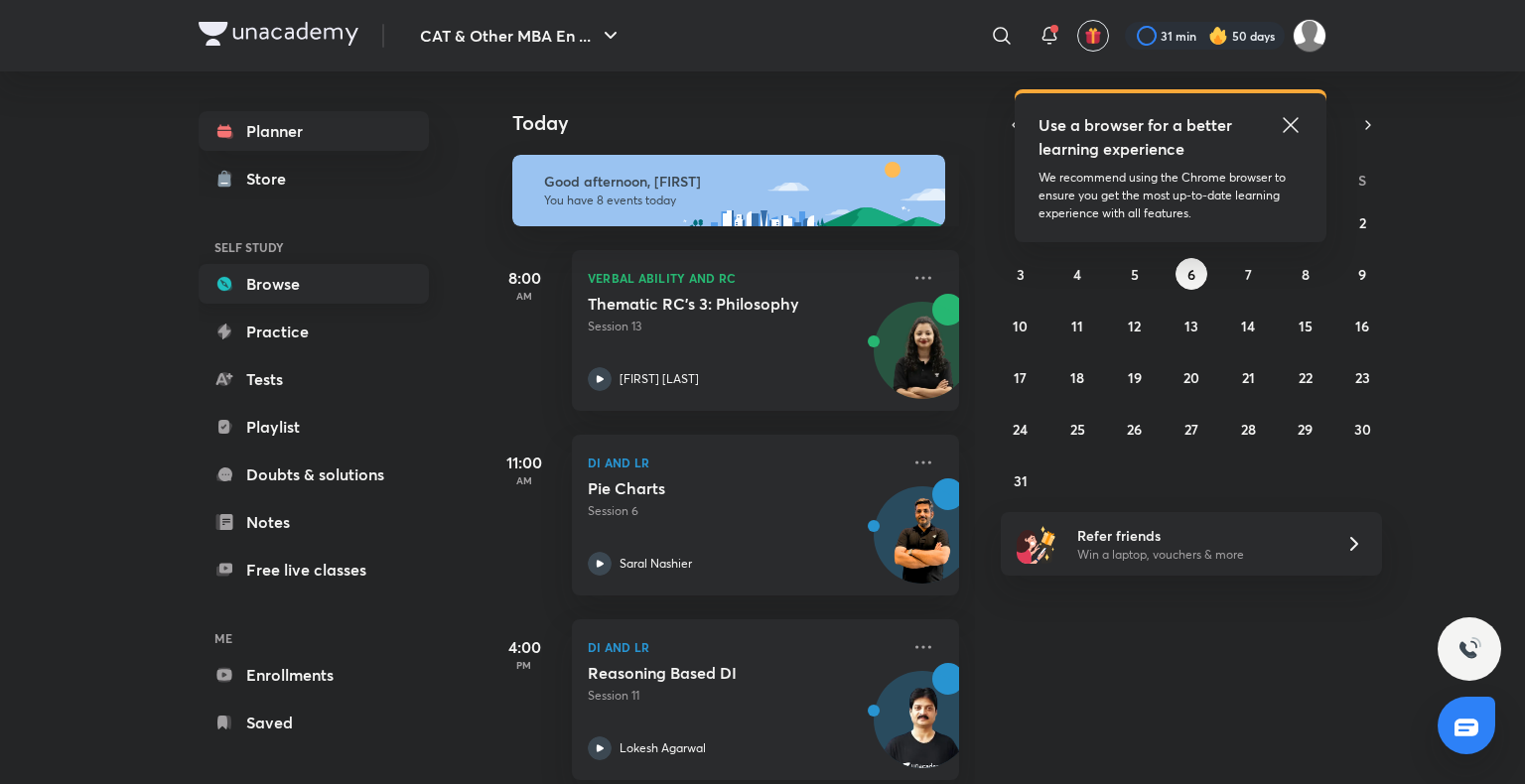 click on "Browse" at bounding box center [314, 284] 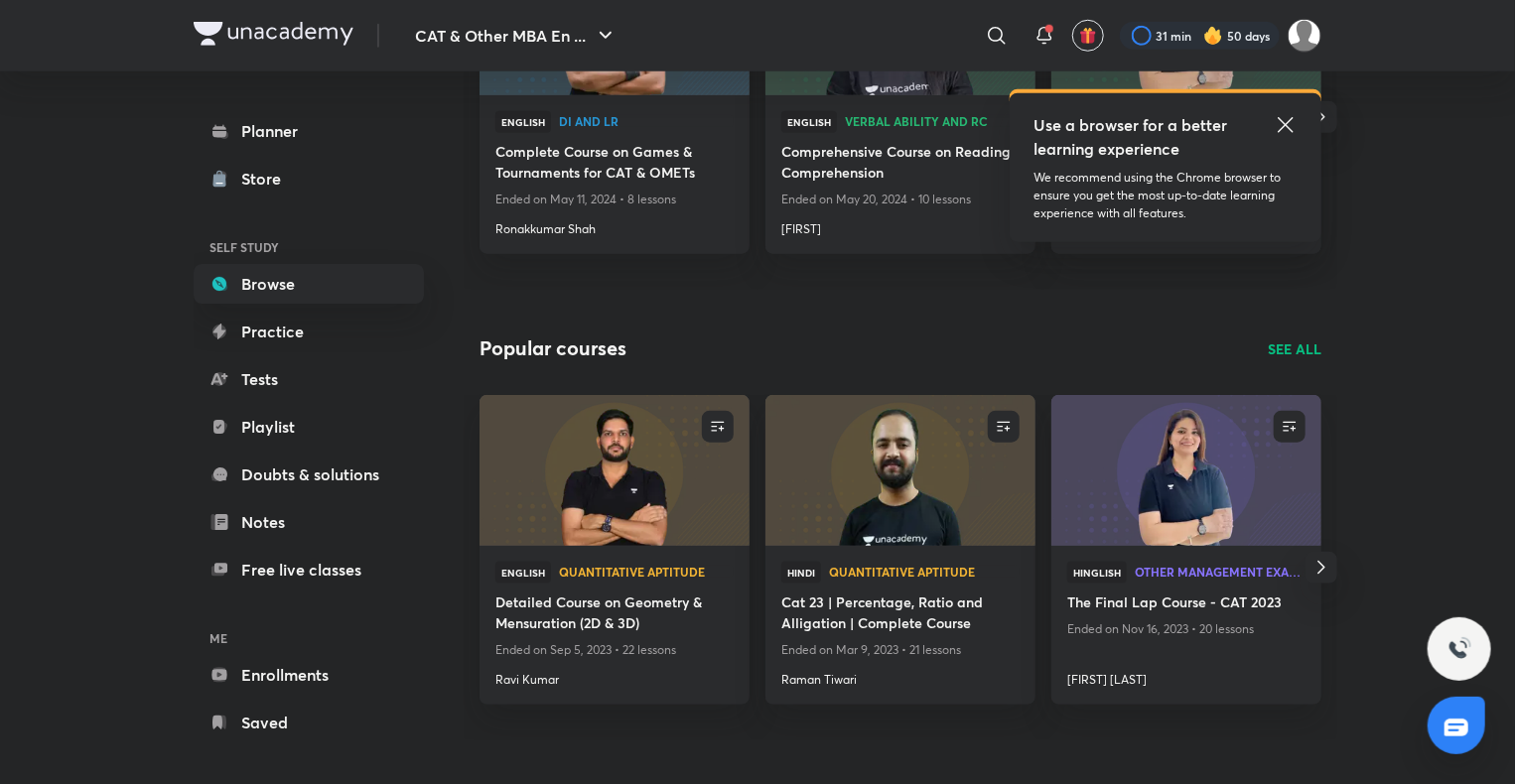 scroll, scrollTop: 0, scrollLeft: 0, axis: both 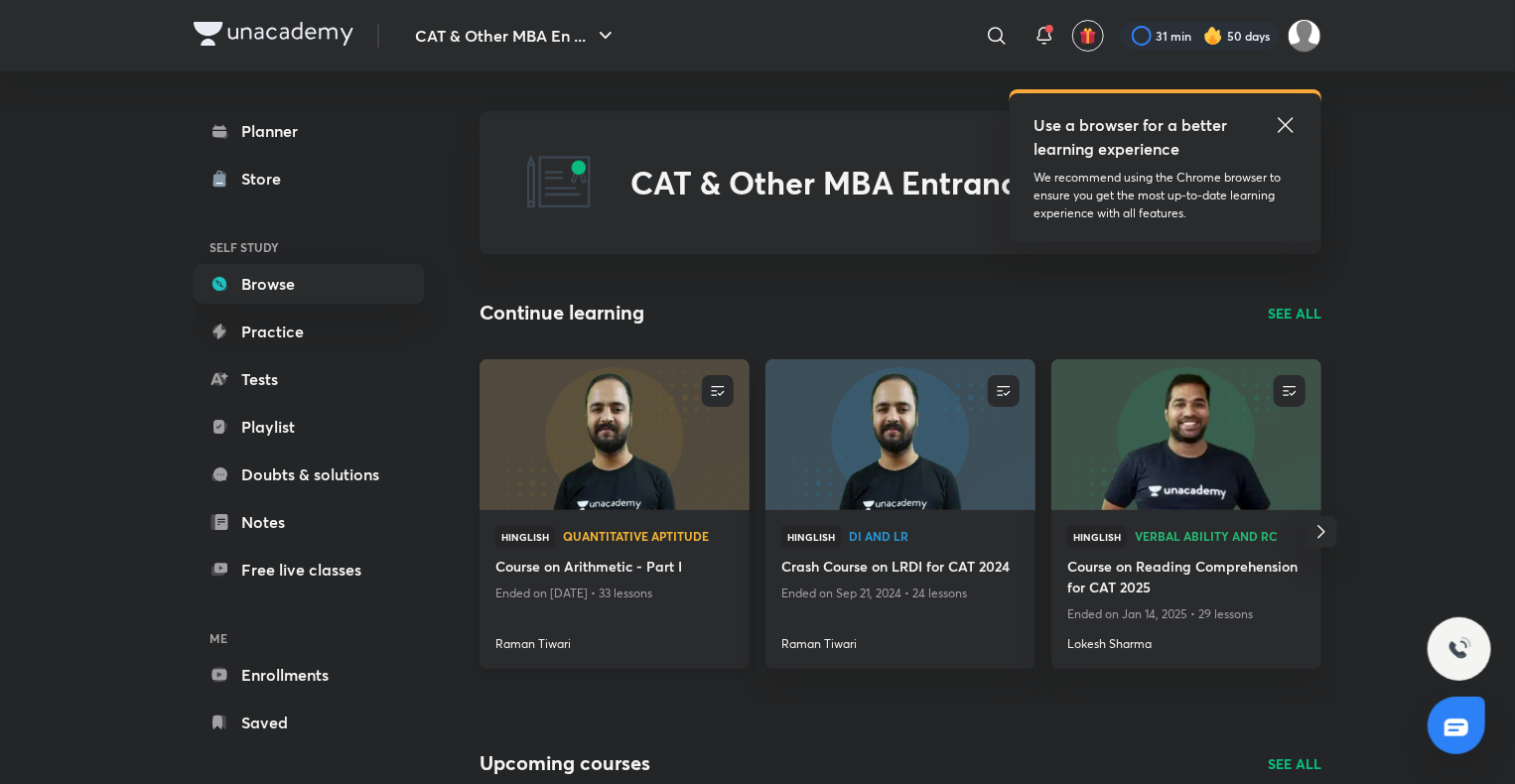click at bounding box center (614, 434) 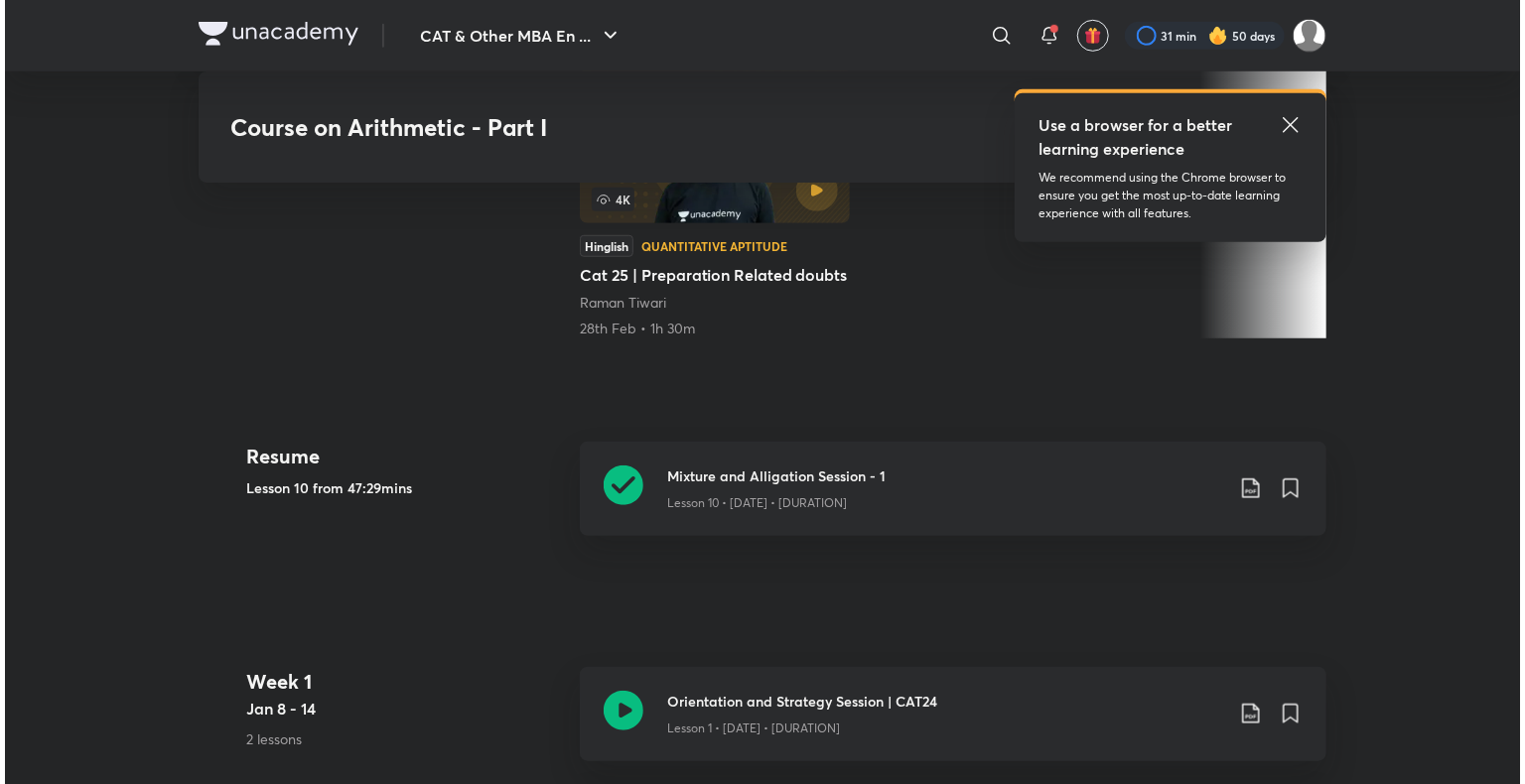 scroll, scrollTop: 639, scrollLeft: 0, axis: vertical 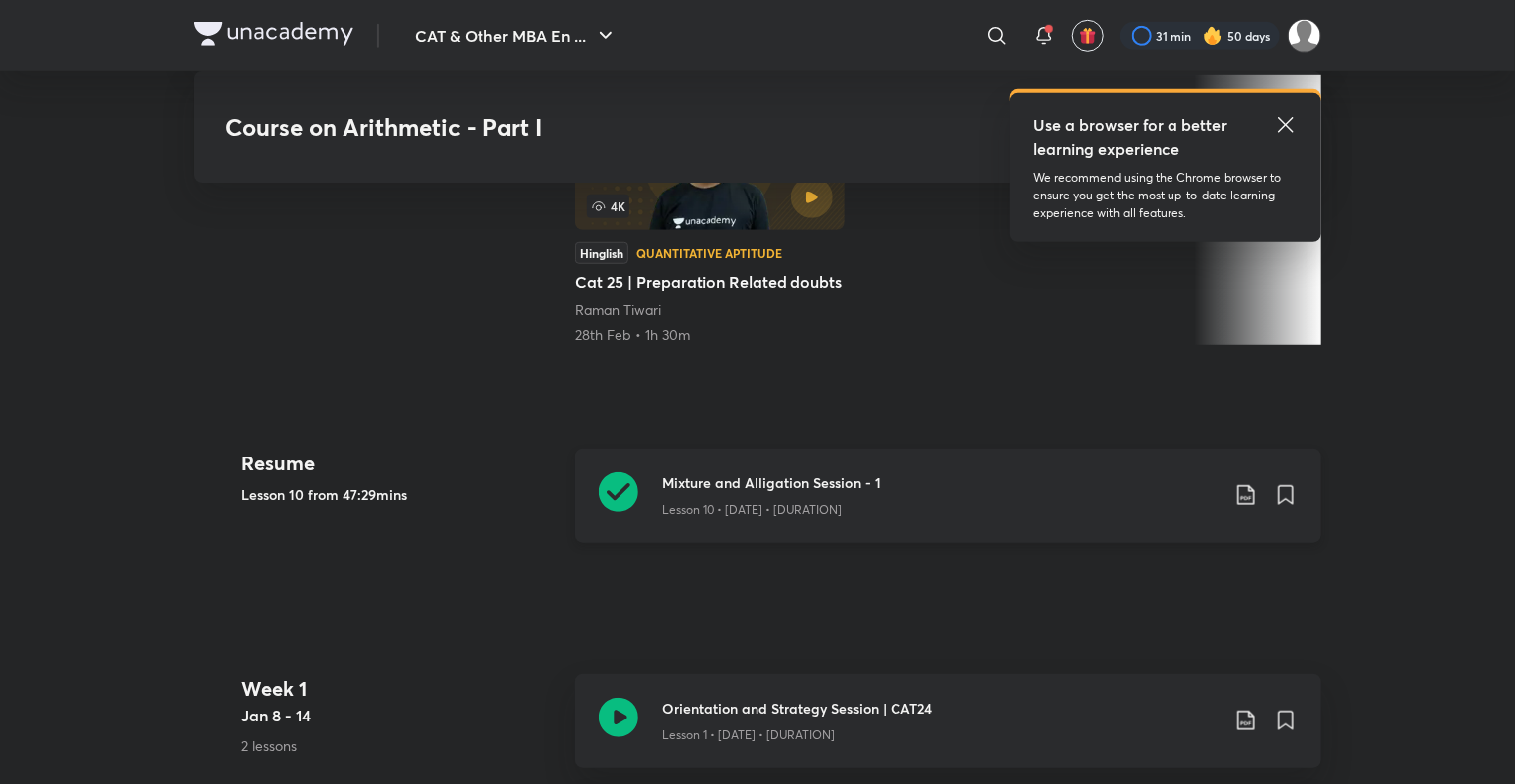 click 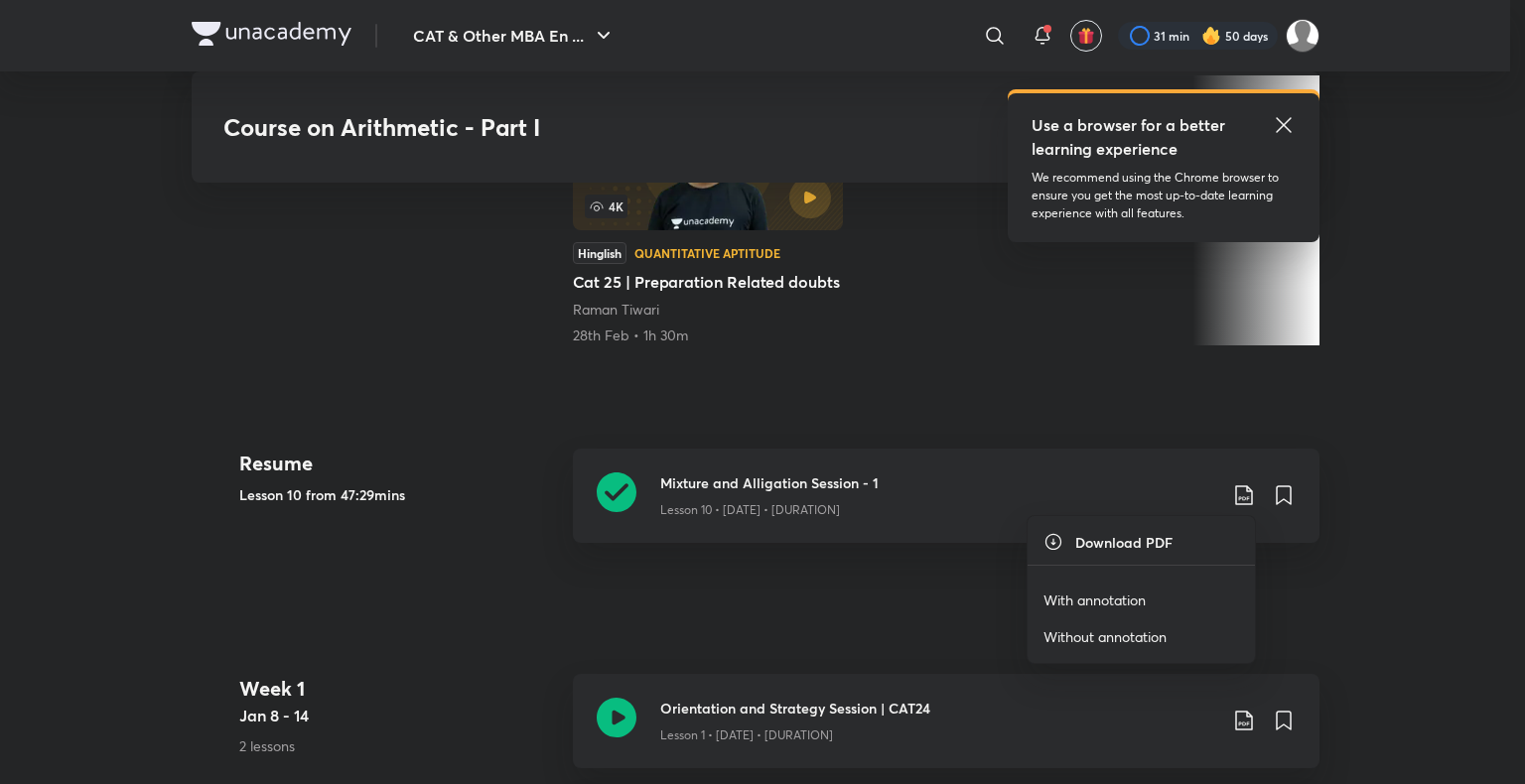 click on "Without annotation" at bounding box center (1105, 636) 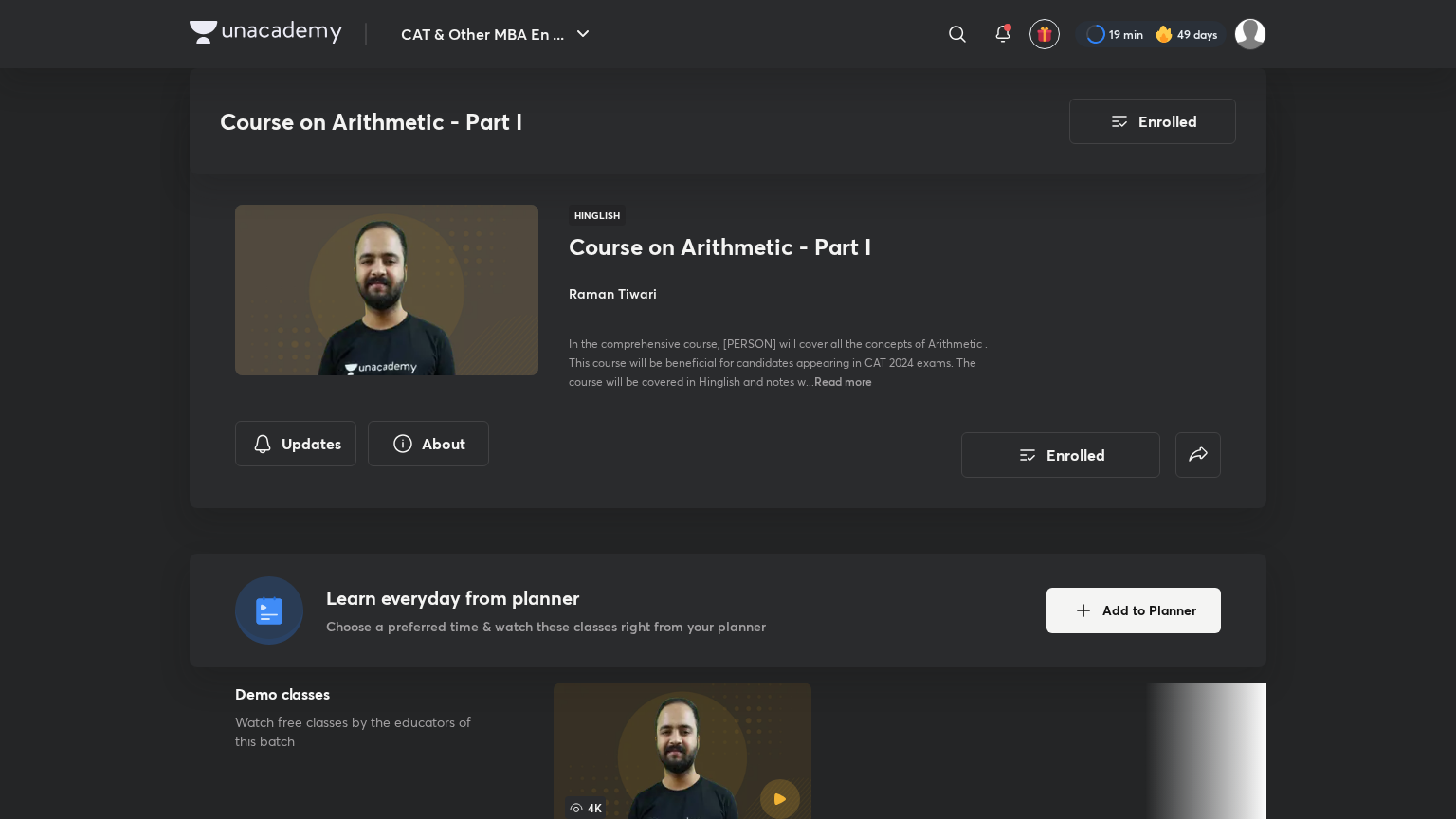 scroll, scrollTop: 821, scrollLeft: 0, axis: vertical 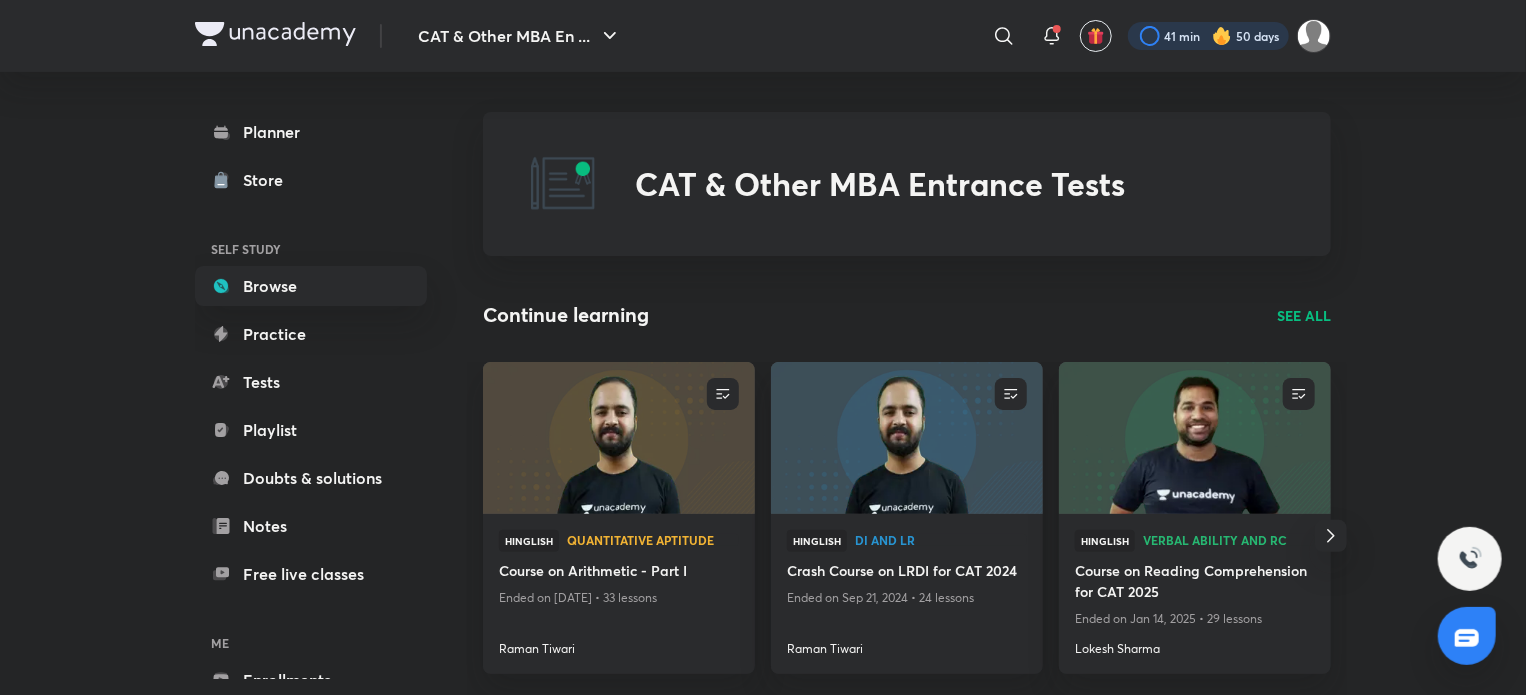 click at bounding box center (1208, 36) 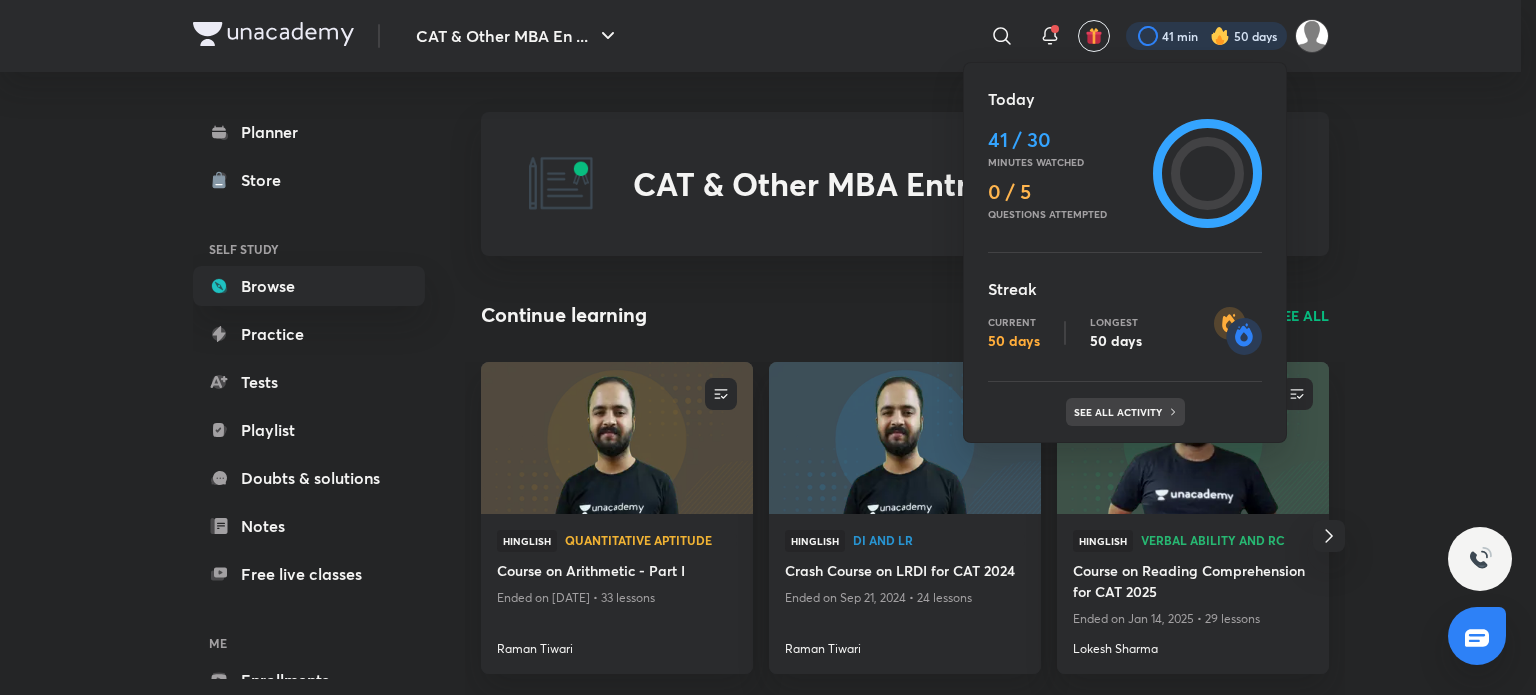 click on "See all activity" at bounding box center (1120, 412) 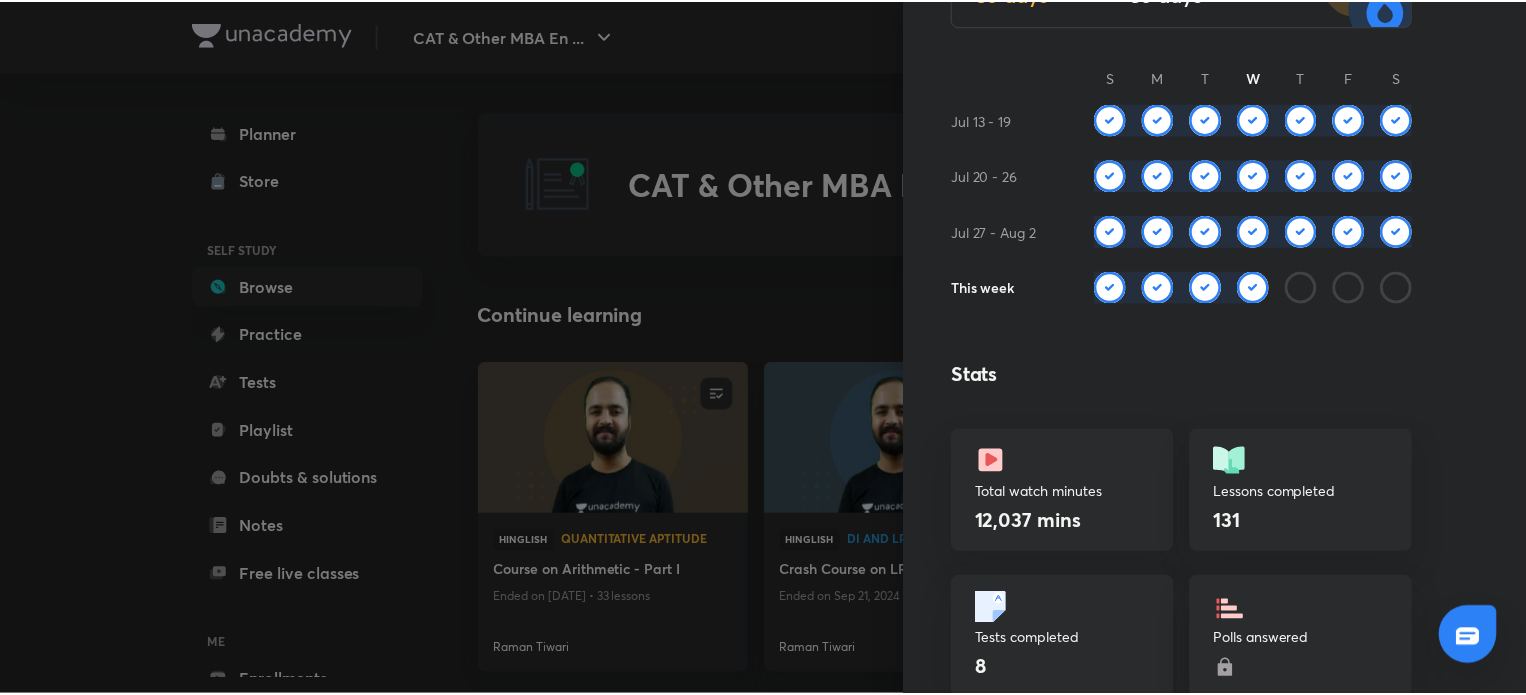 scroll, scrollTop: 442, scrollLeft: 0, axis: vertical 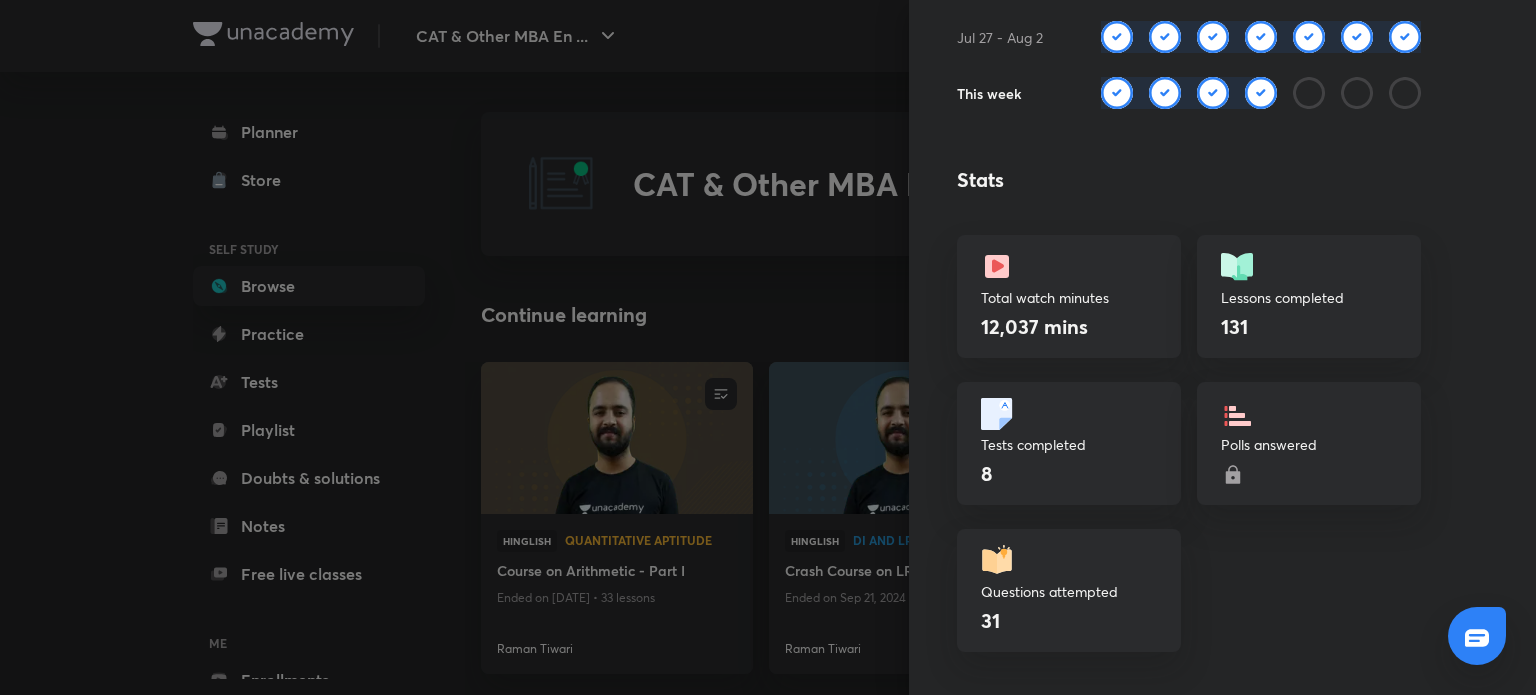 click at bounding box center [768, 347] 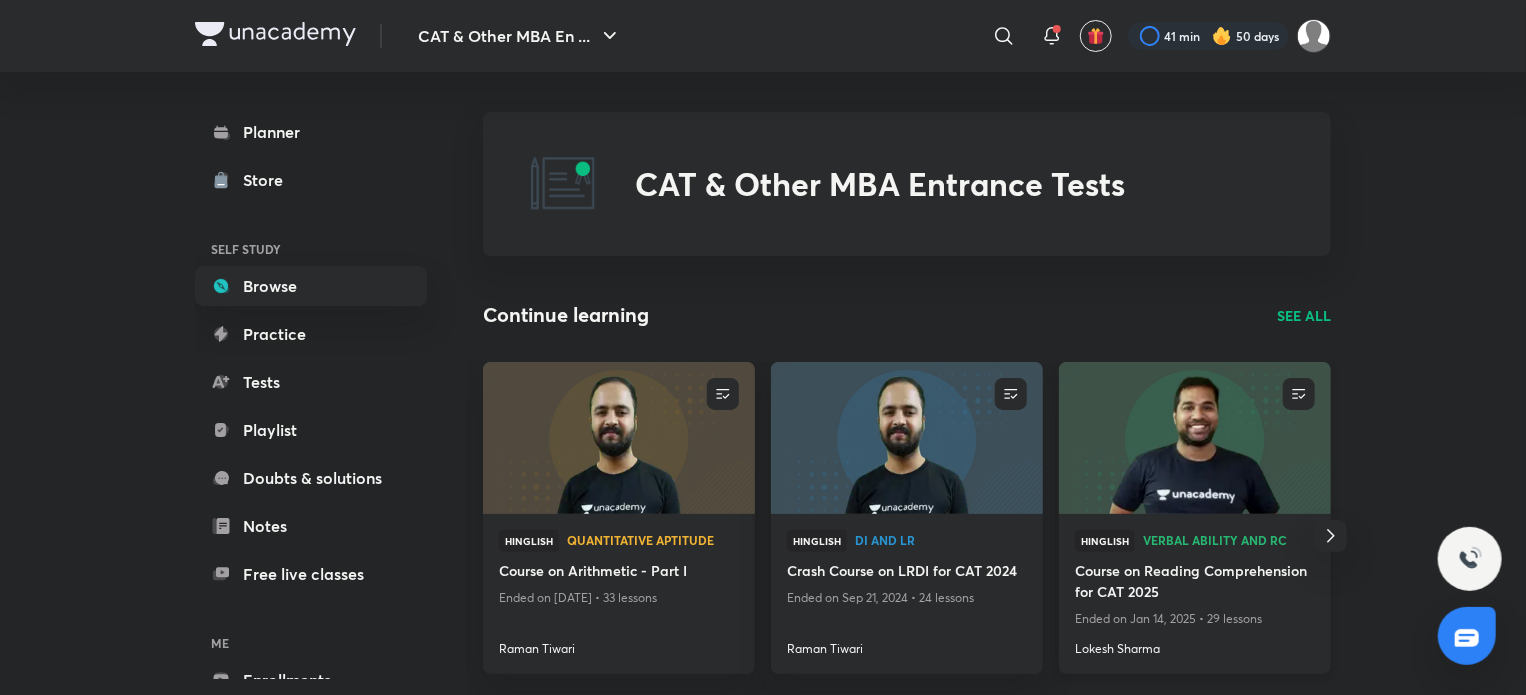 click at bounding box center [1194, 437] 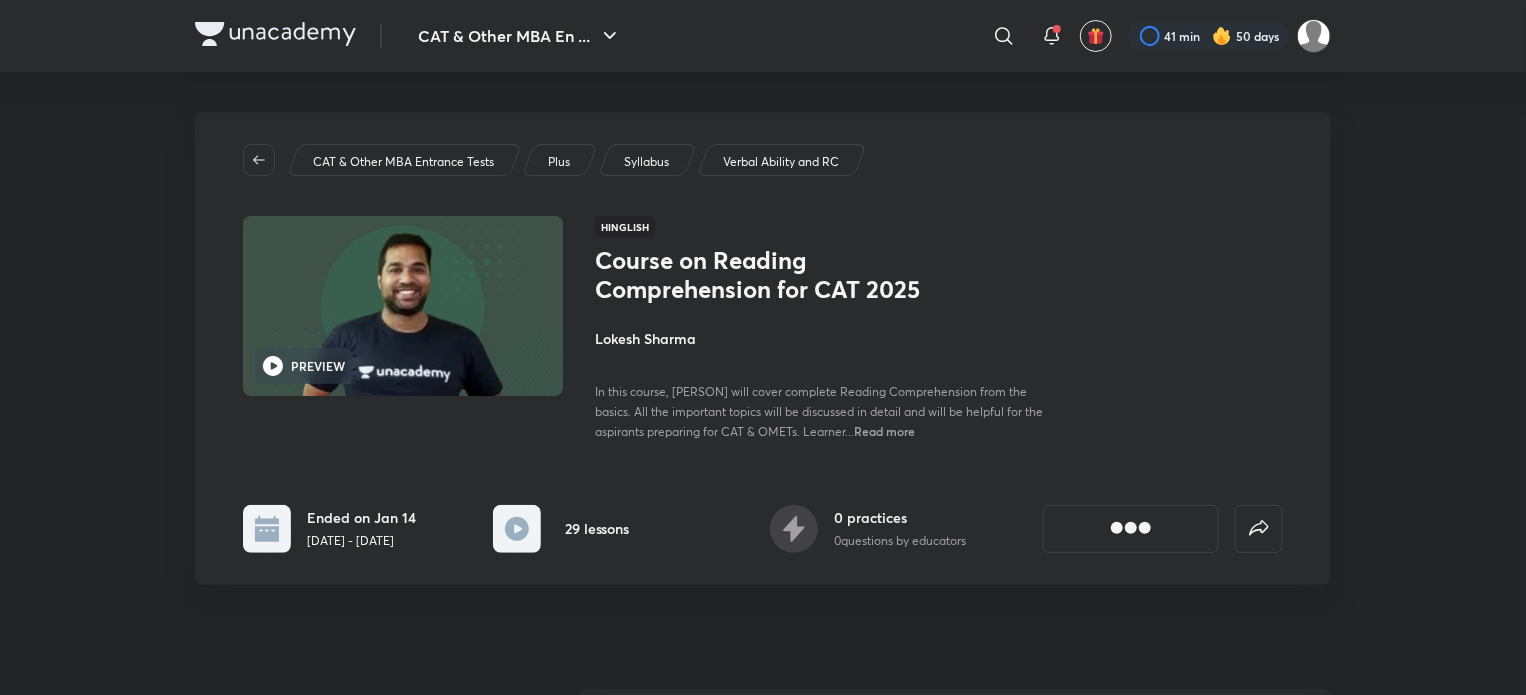 scroll, scrollTop: 468, scrollLeft: 0, axis: vertical 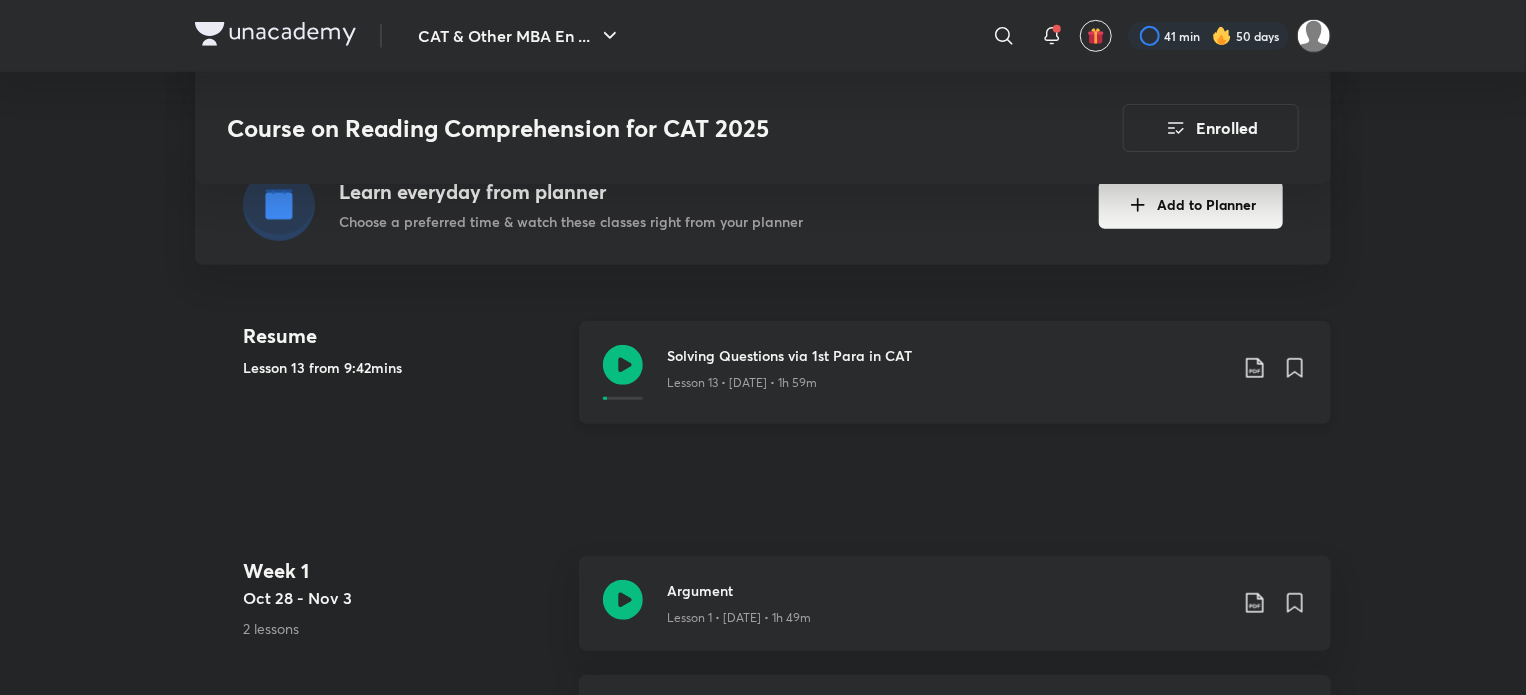 click 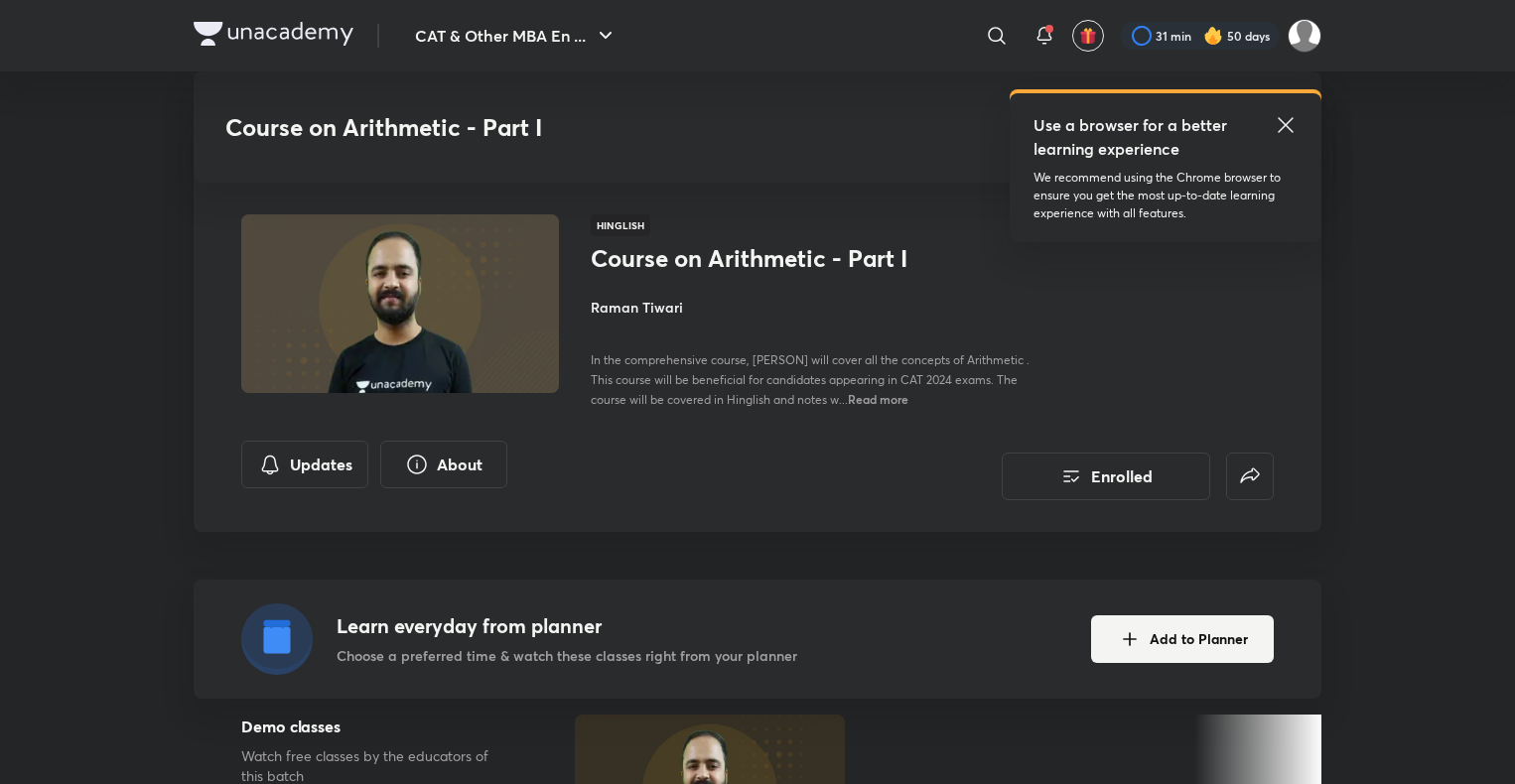 scroll, scrollTop: 639, scrollLeft: 0, axis: vertical 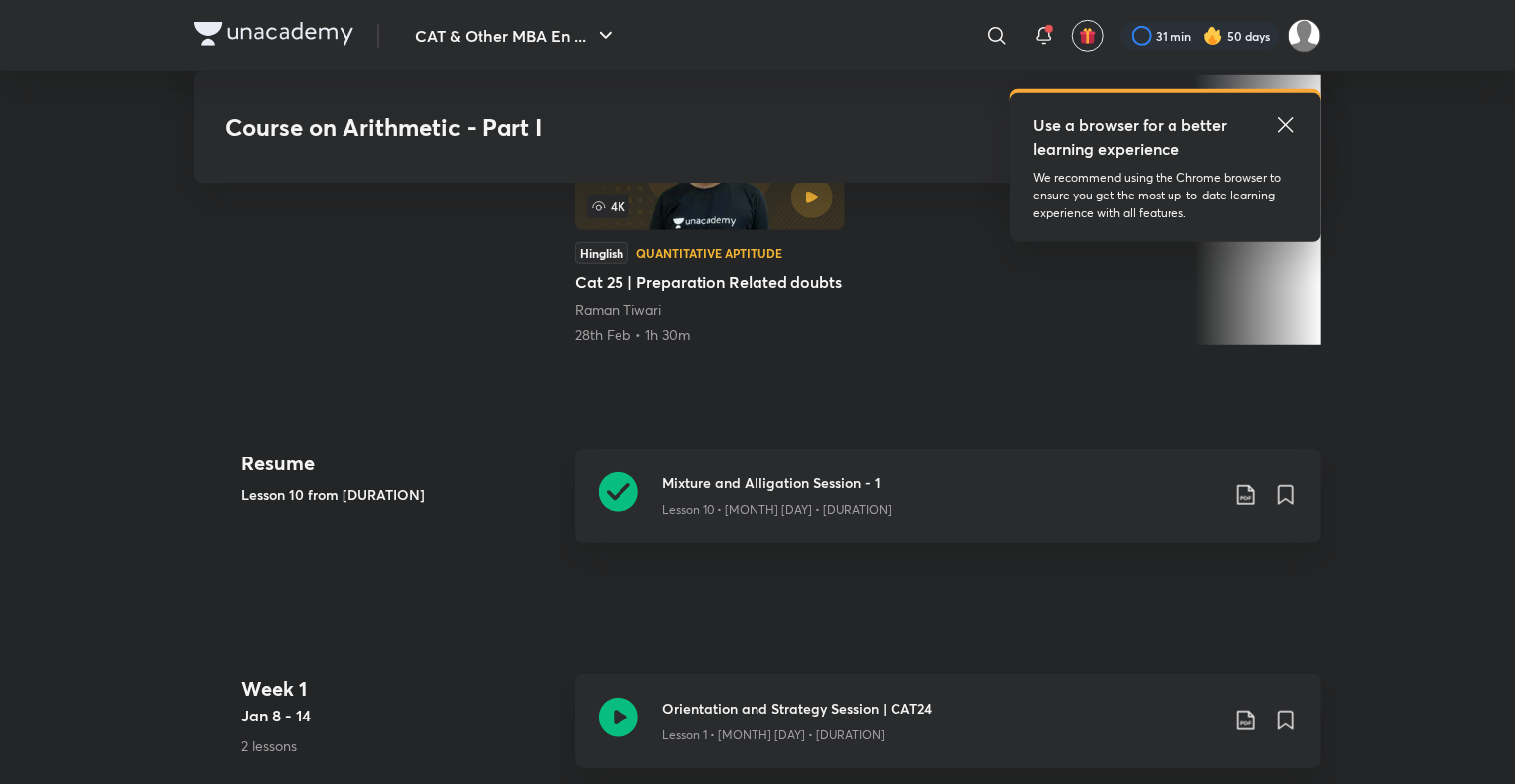 click at bounding box center (273, 34) 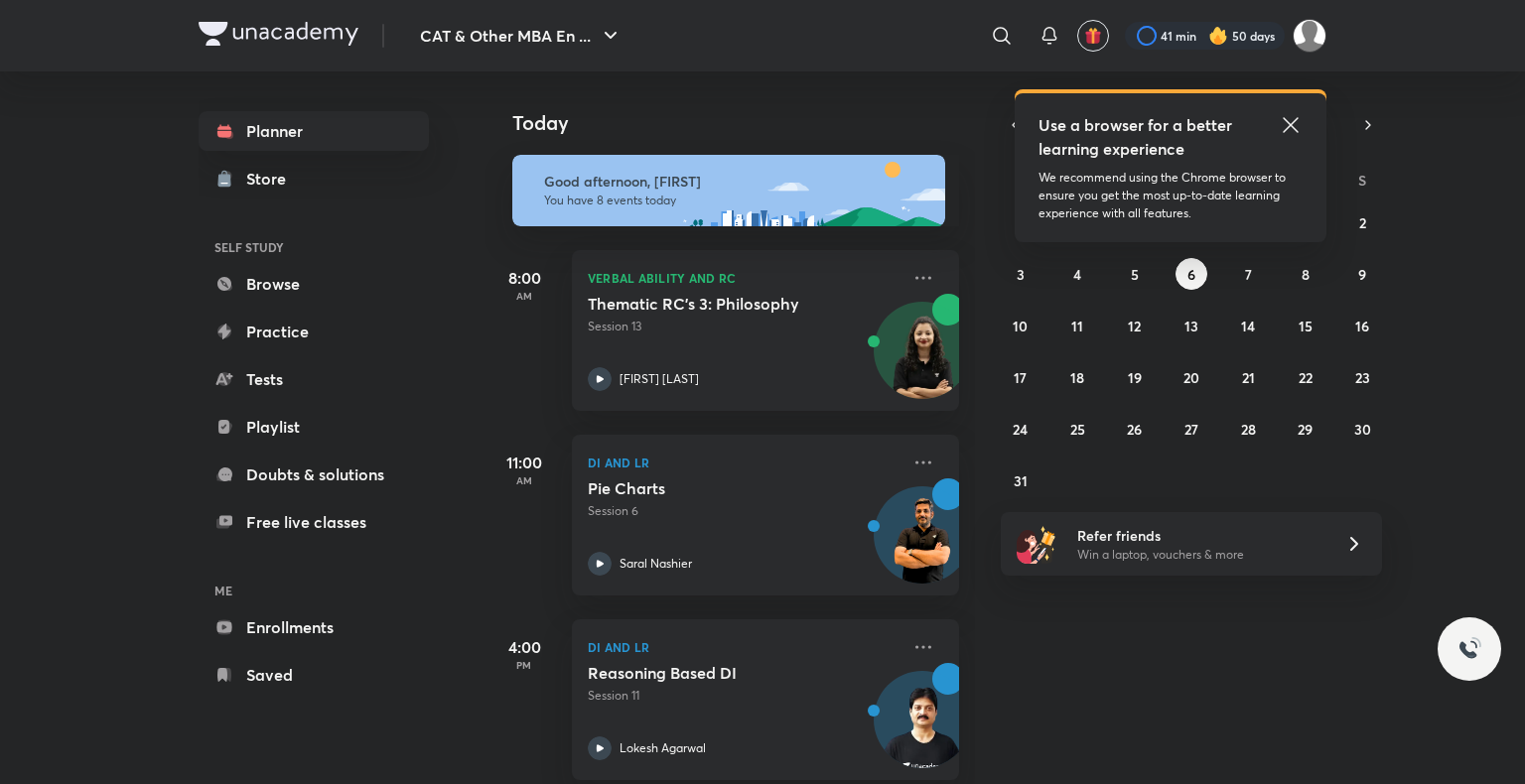scroll, scrollTop: 0, scrollLeft: 0, axis: both 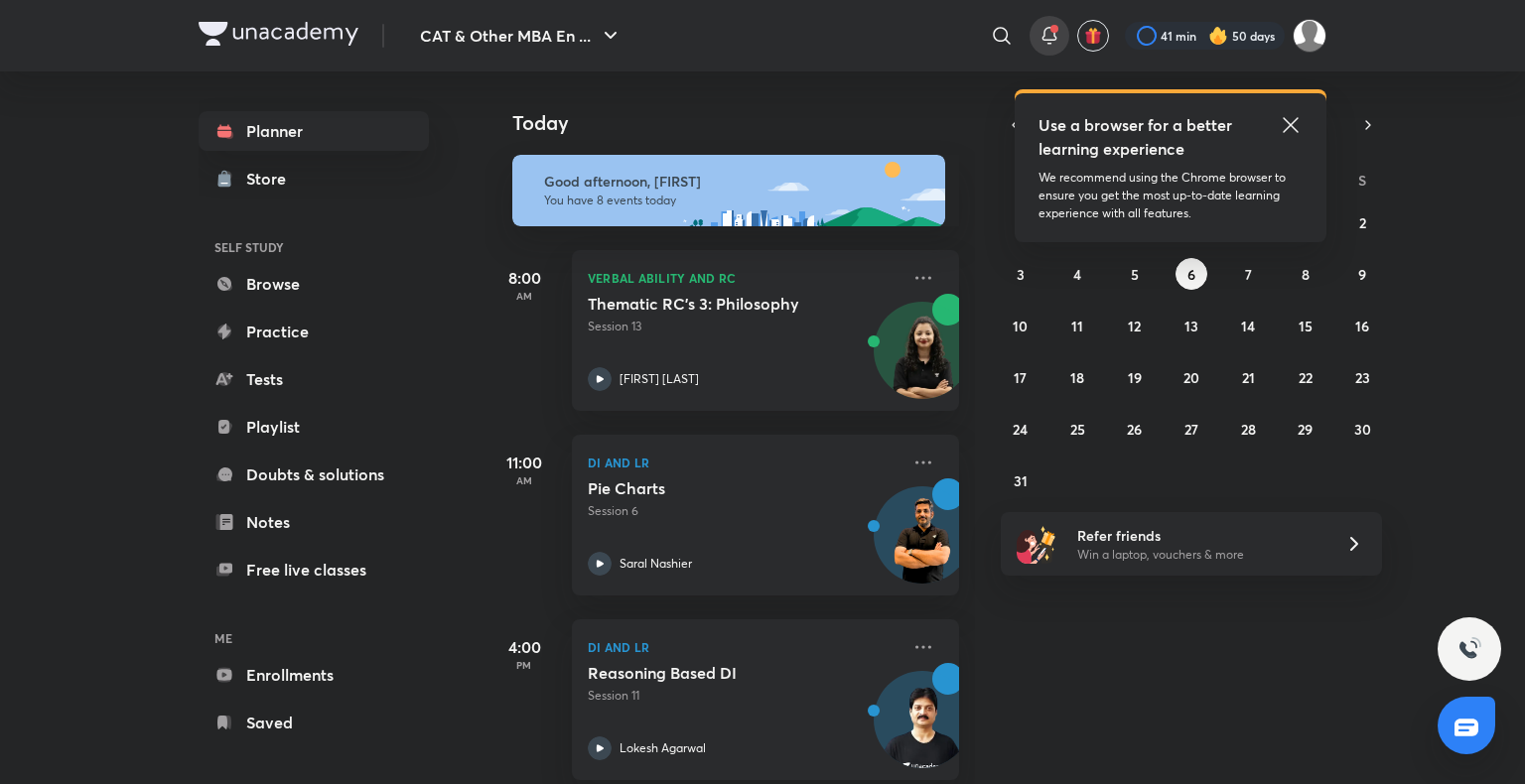 click at bounding box center (1054, 29) 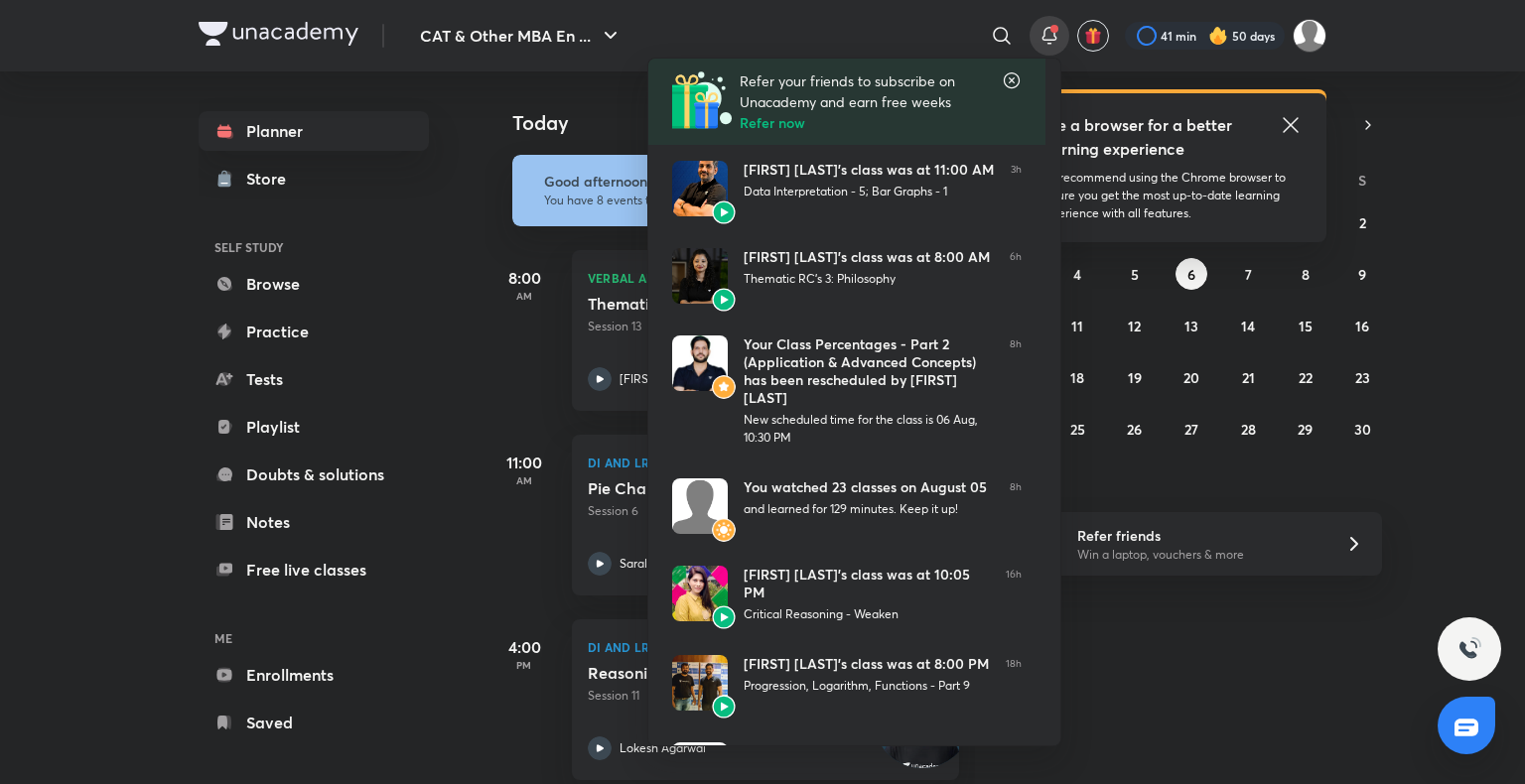 click at bounding box center (762, 392) 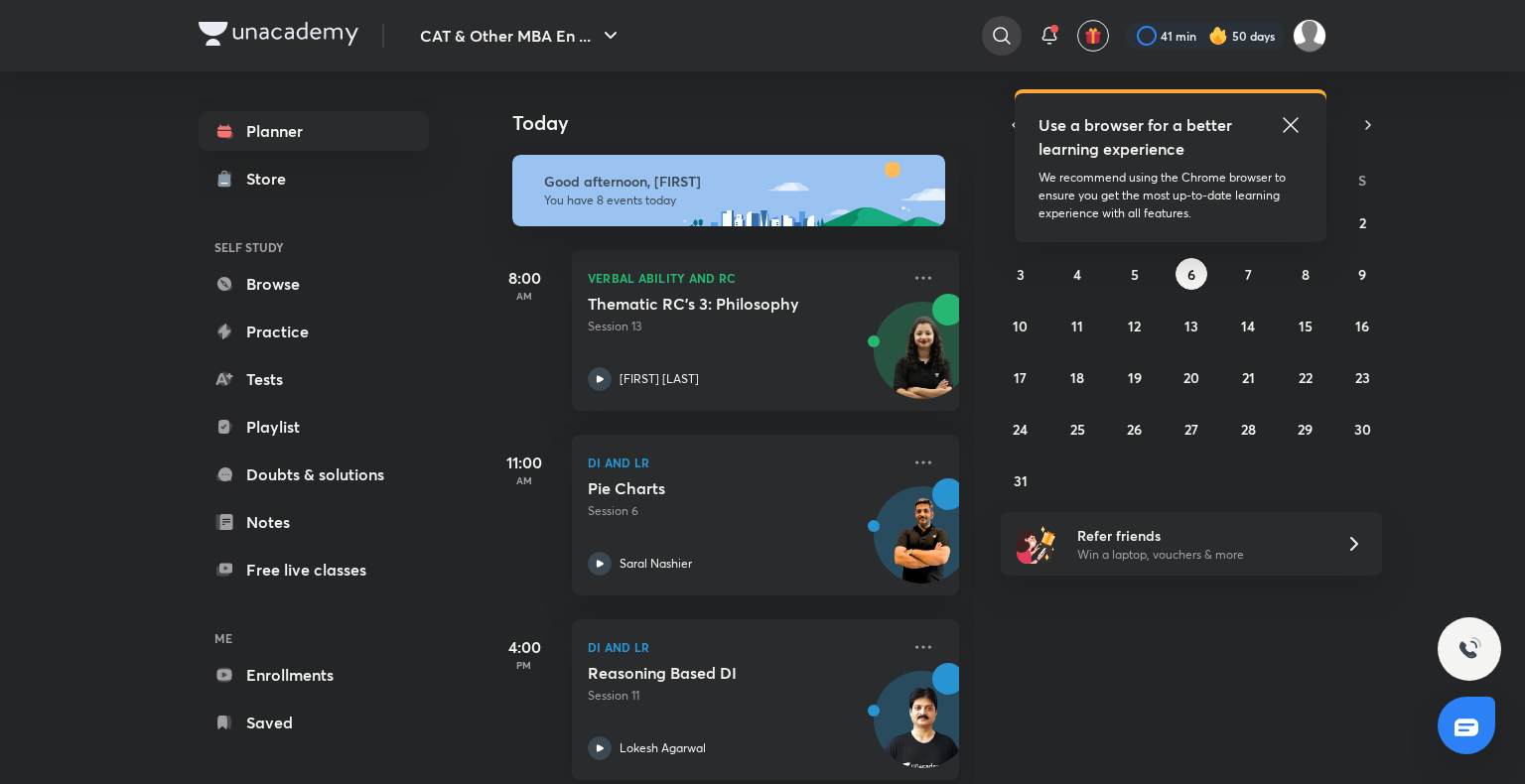 click 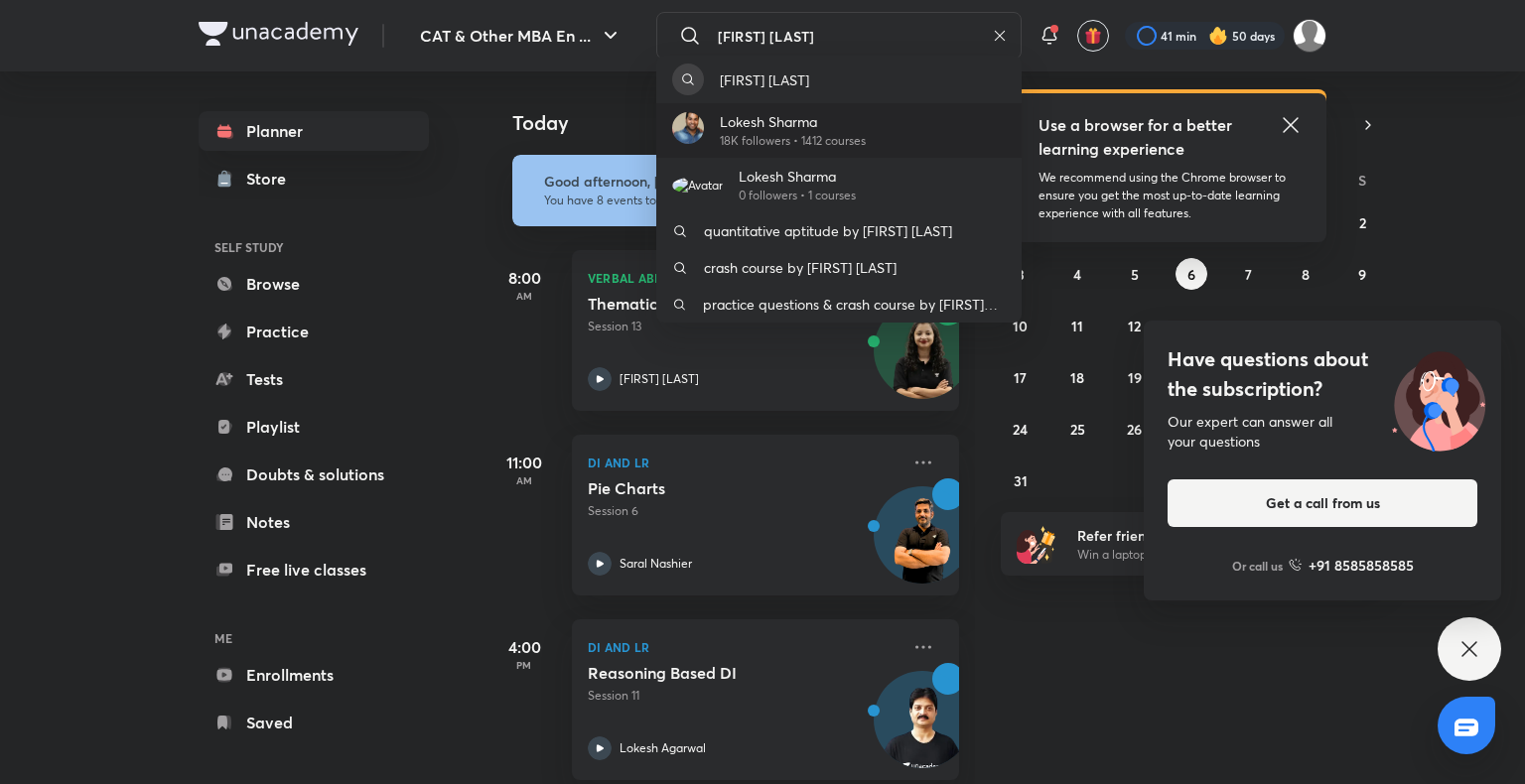 type on "lokesh sh" 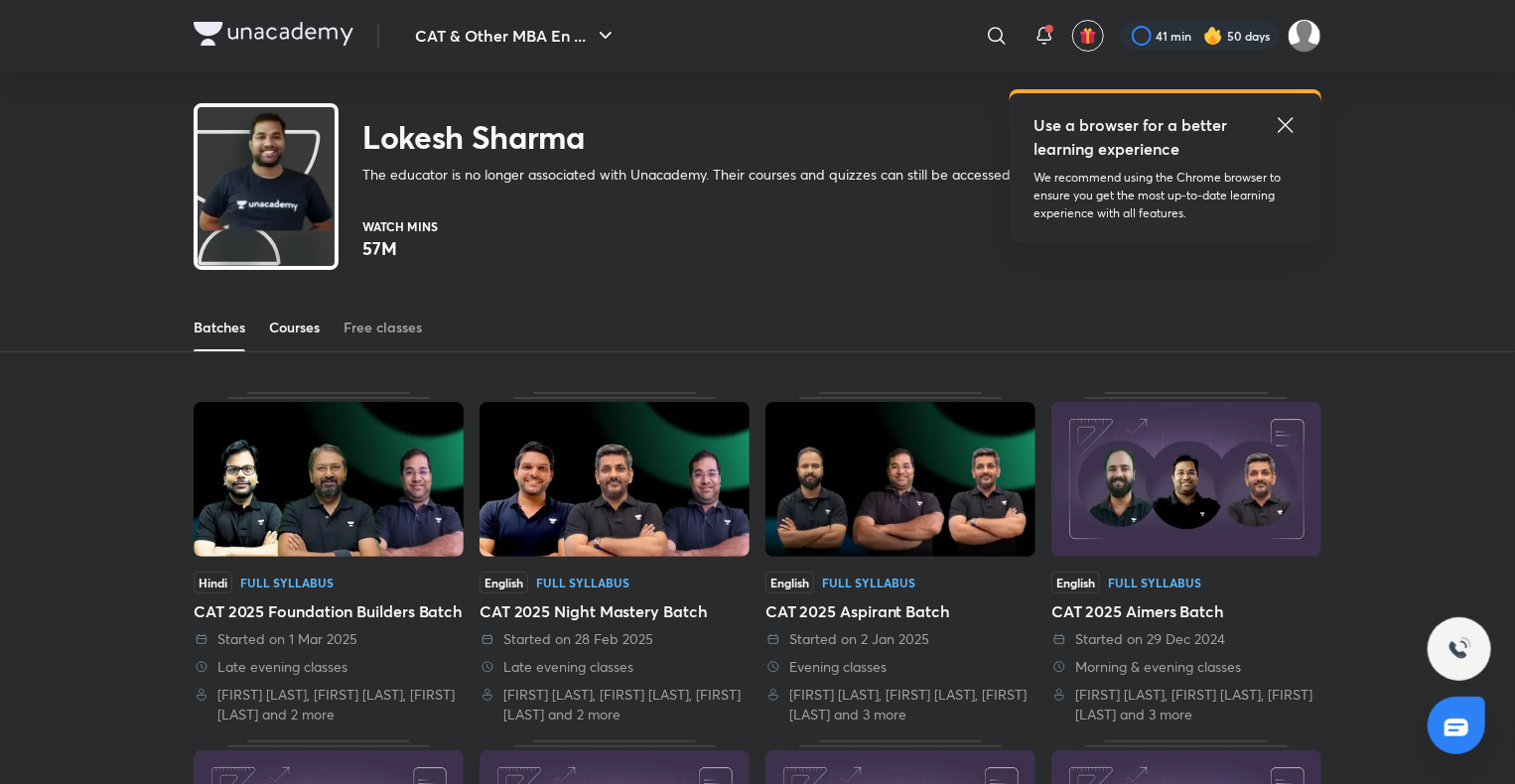 click on "Courses" at bounding box center [294, 327] 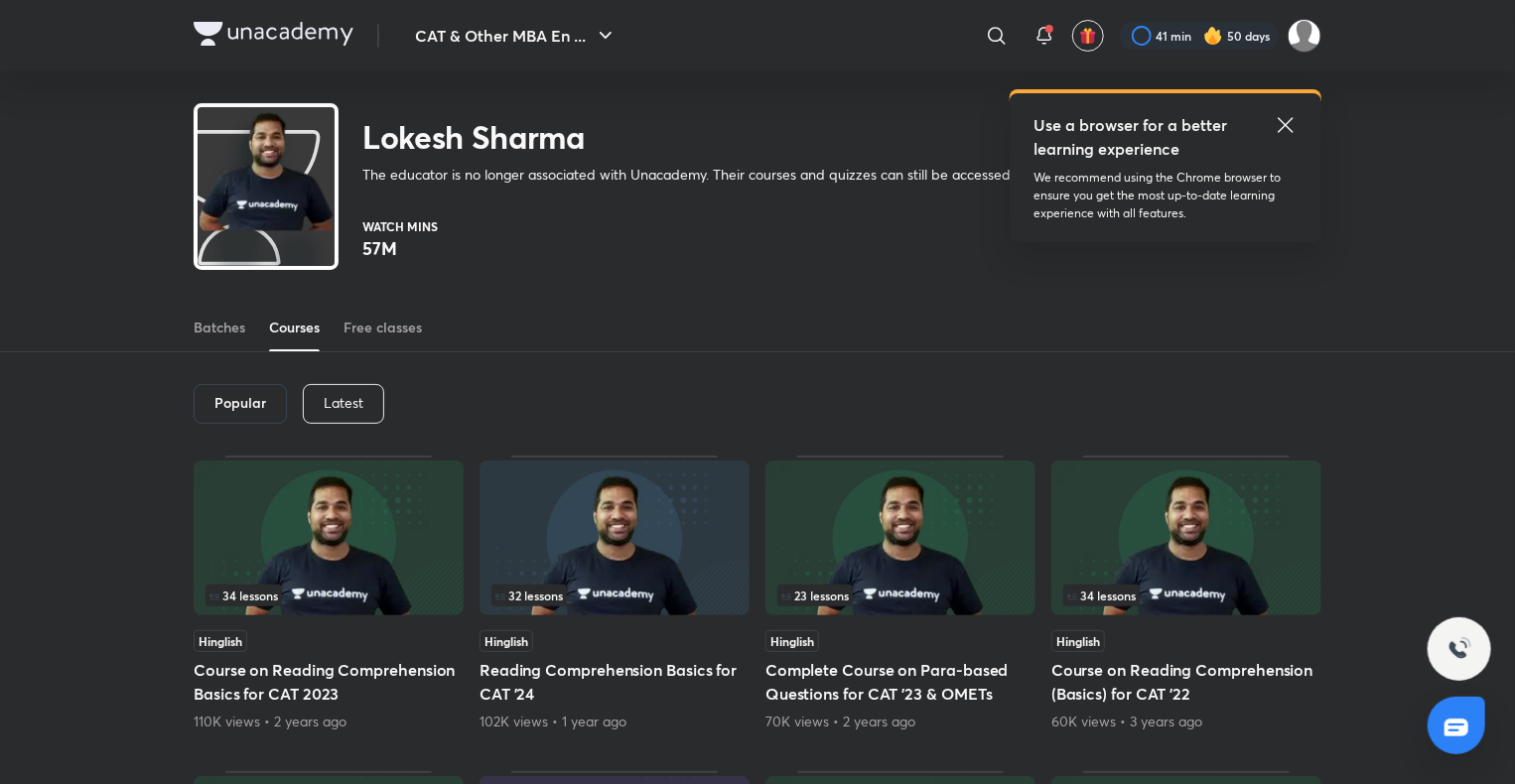 click on "Latest" at bounding box center (344, 403) 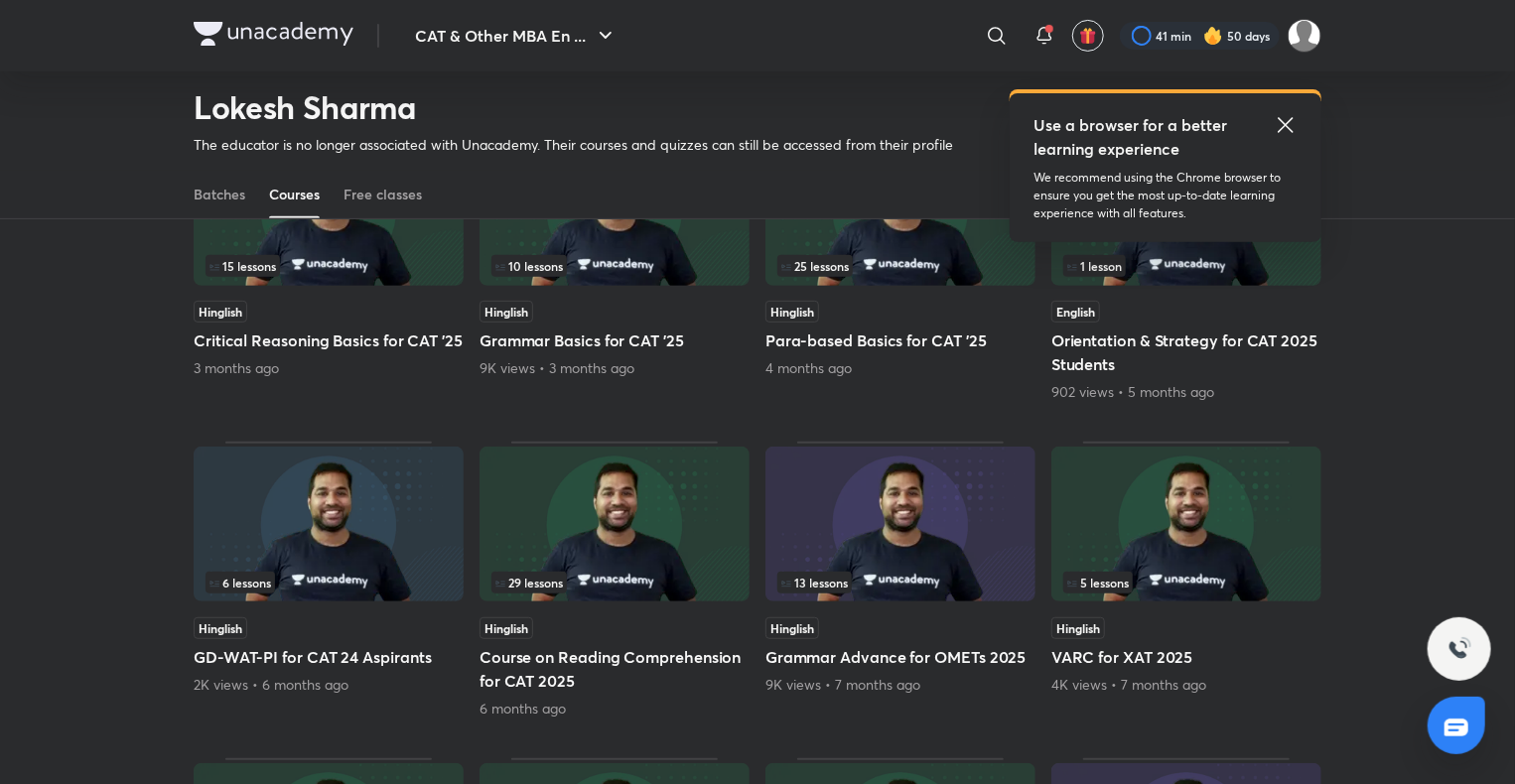 scroll, scrollTop: 361, scrollLeft: 0, axis: vertical 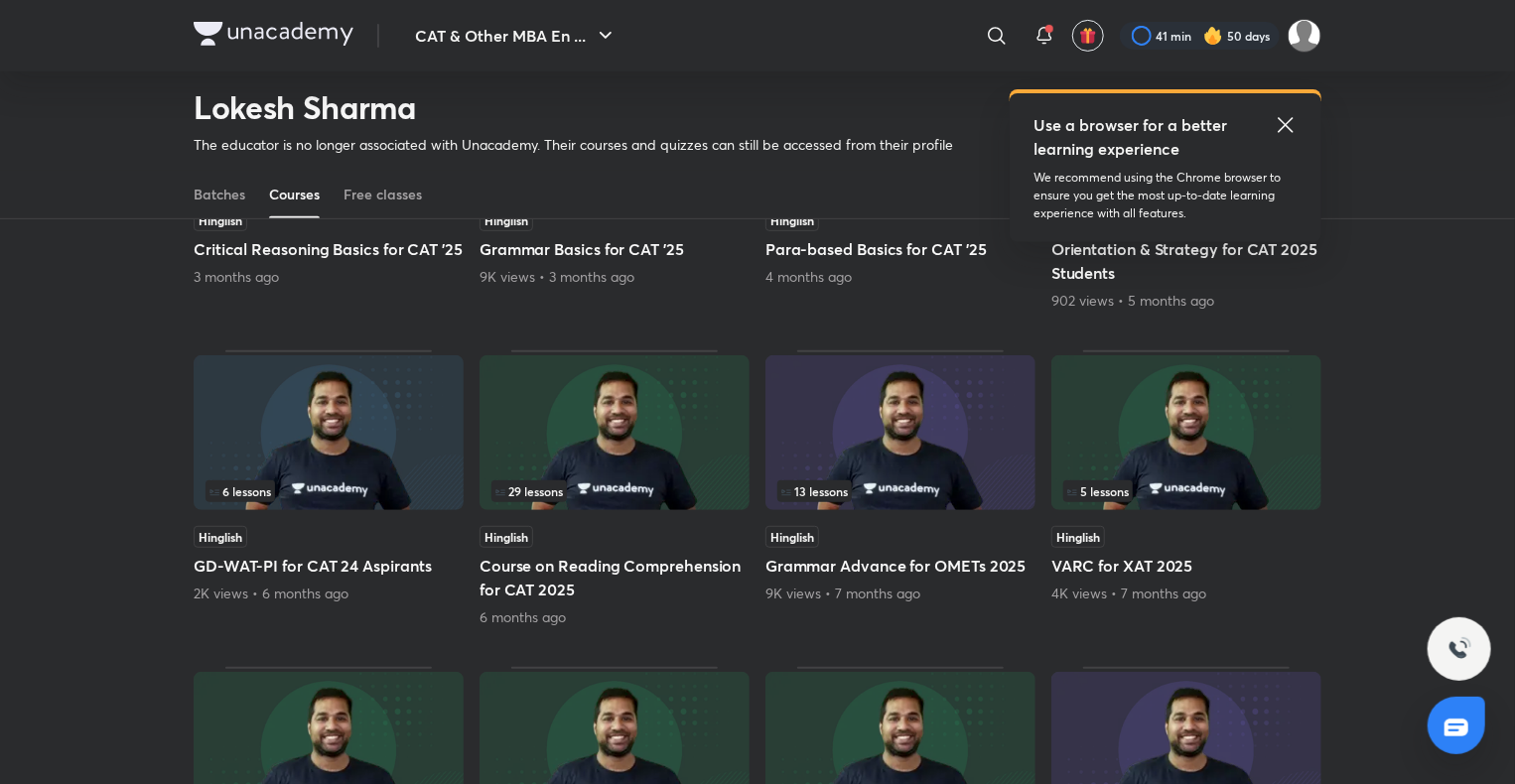 click at bounding box center (273, 34) 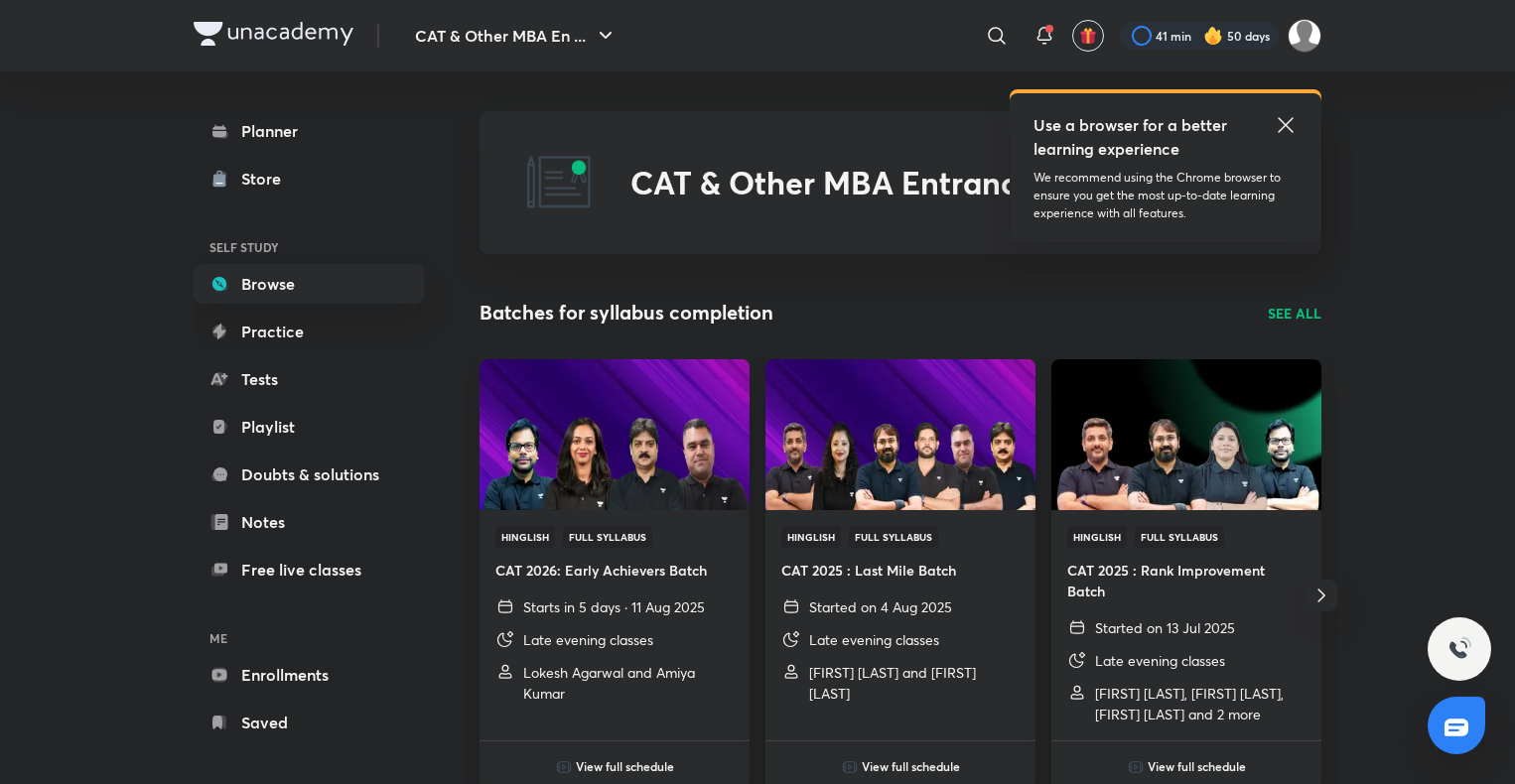 scroll, scrollTop: 437, scrollLeft: 0, axis: vertical 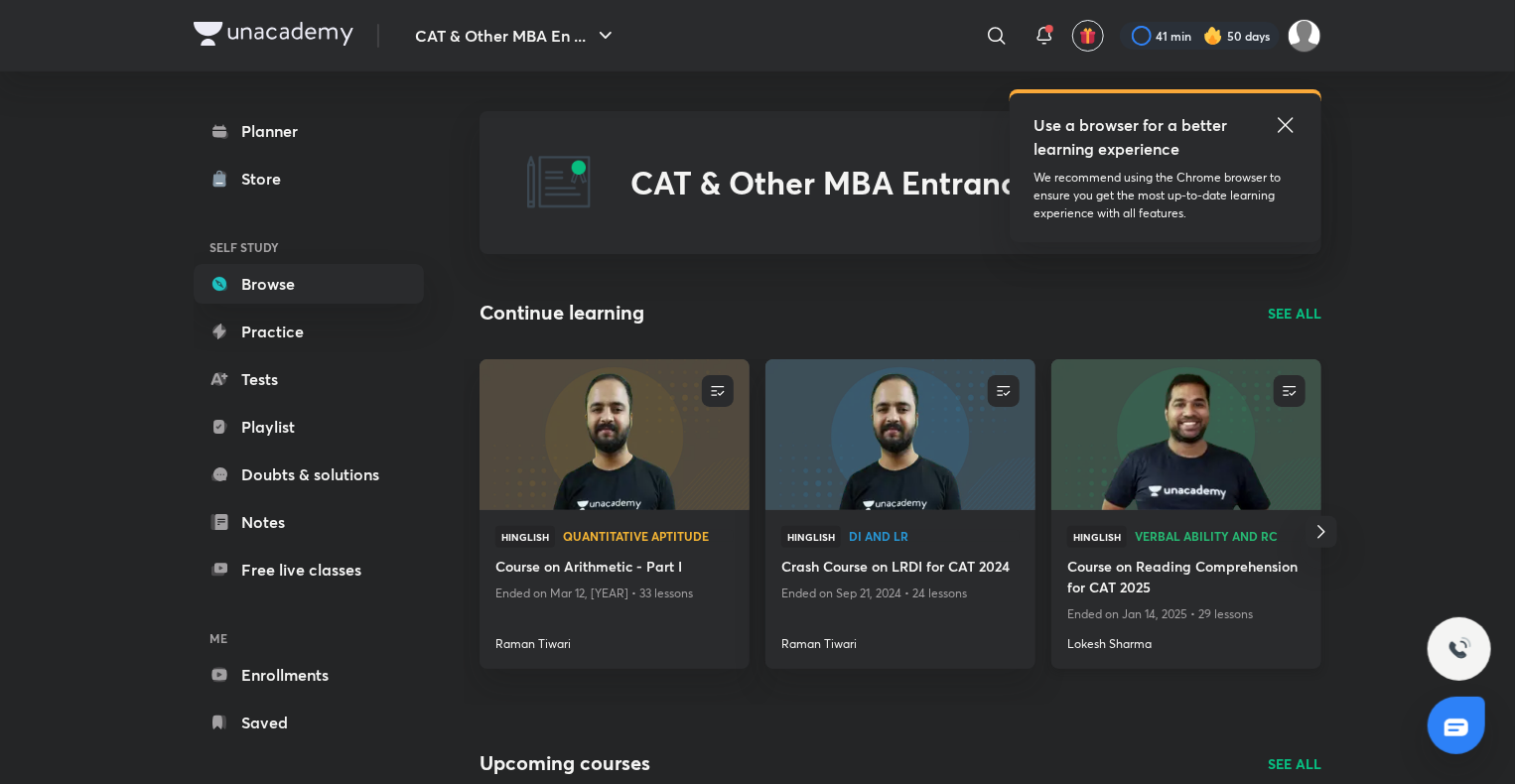click at bounding box center [1185, 434] 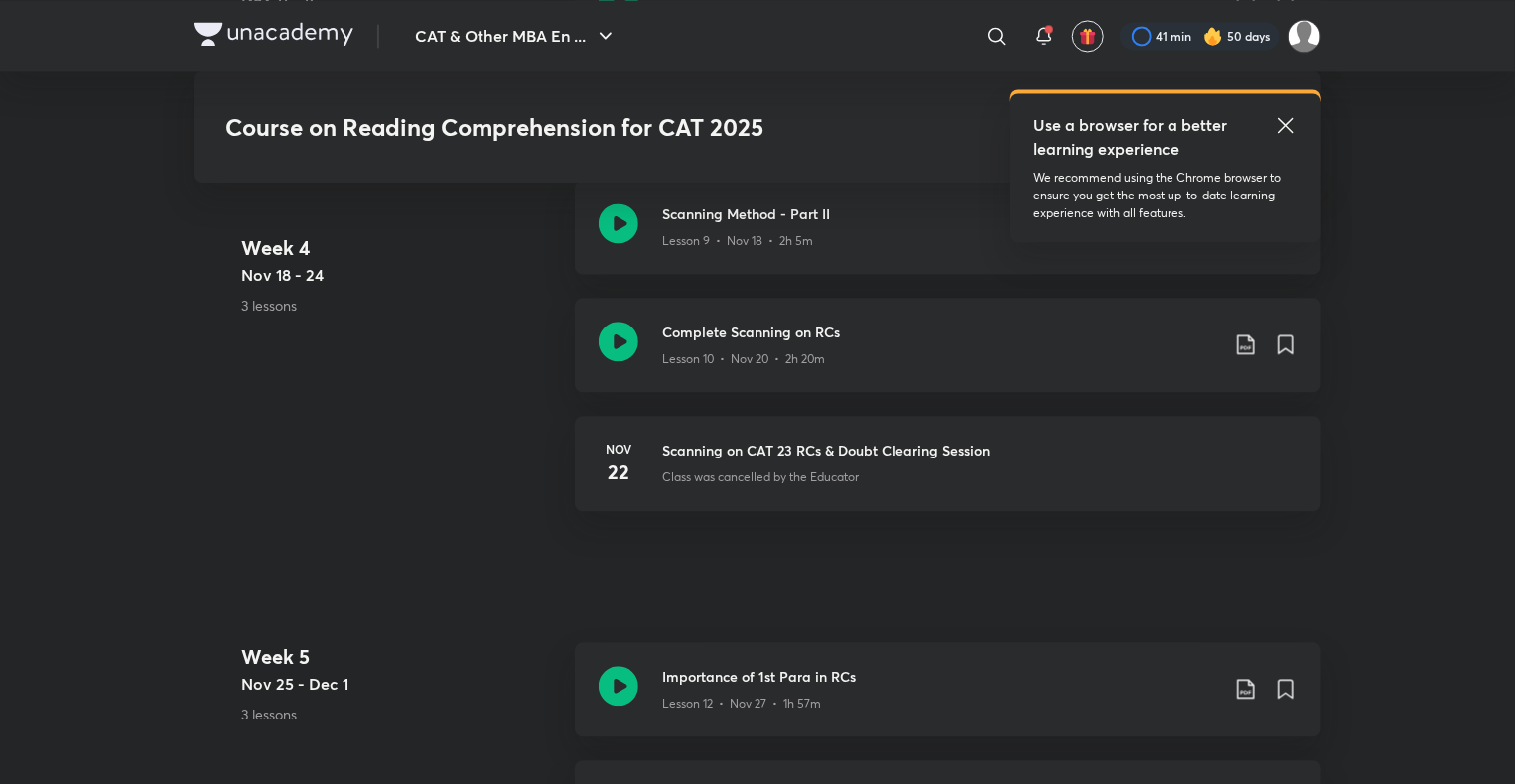 scroll, scrollTop: 2289, scrollLeft: 0, axis: vertical 